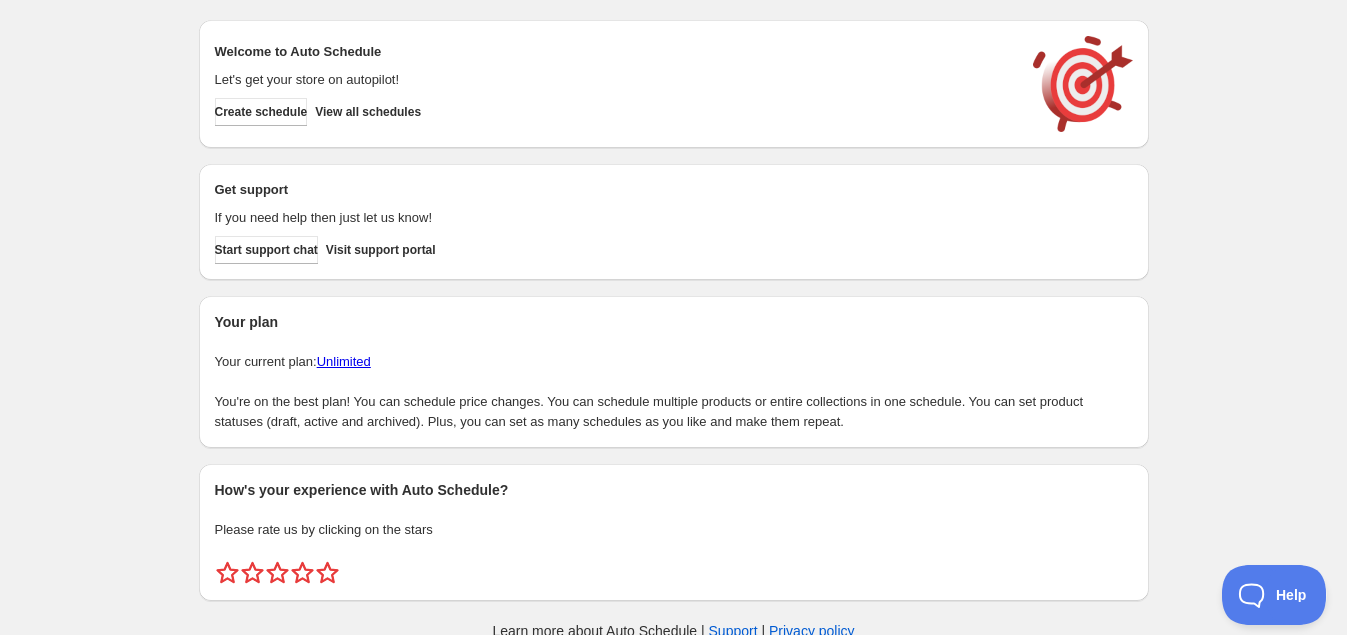 scroll, scrollTop: 0, scrollLeft: 0, axis: both 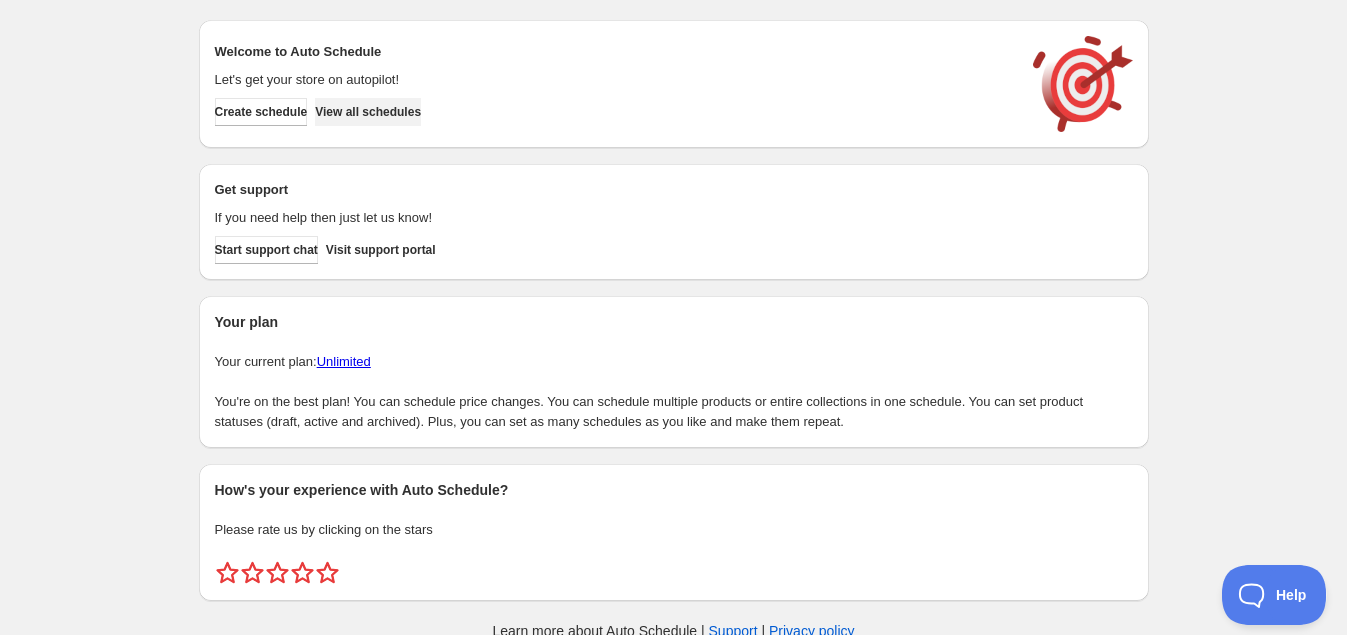 click on "View all schedules" at bounding box center [368, 112] 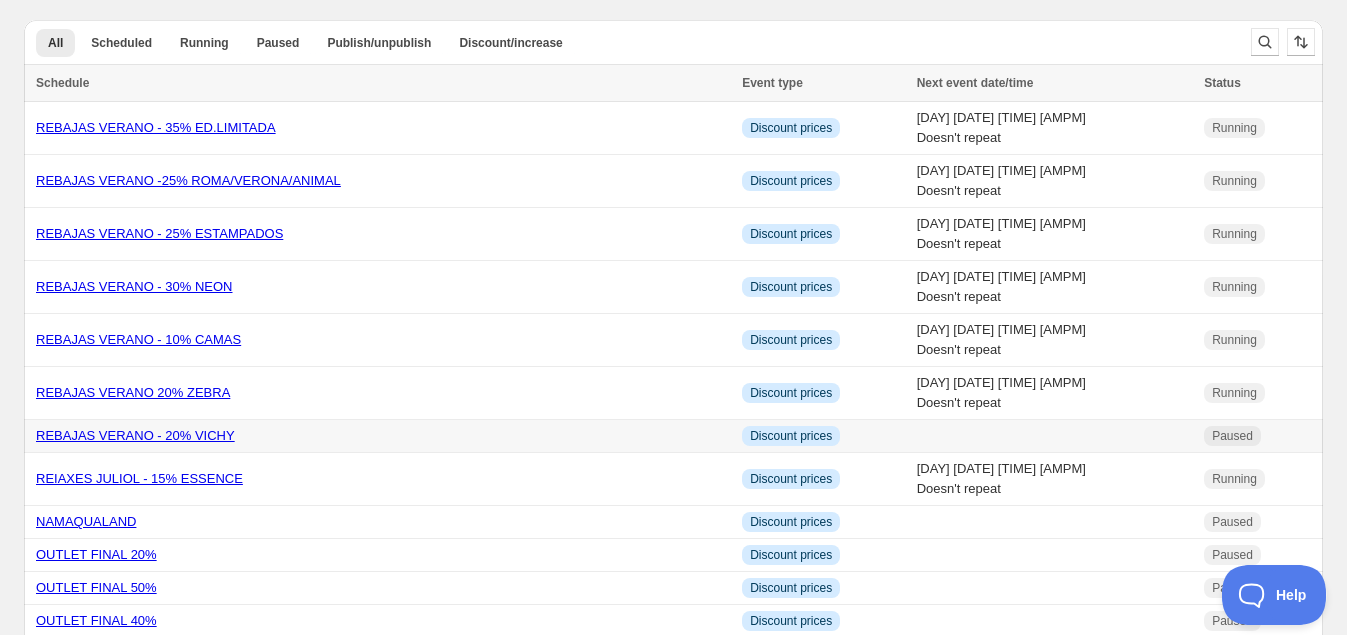 click on "REBAJAS VERANO - 20% VICHY" at bounding box center (135, 435) 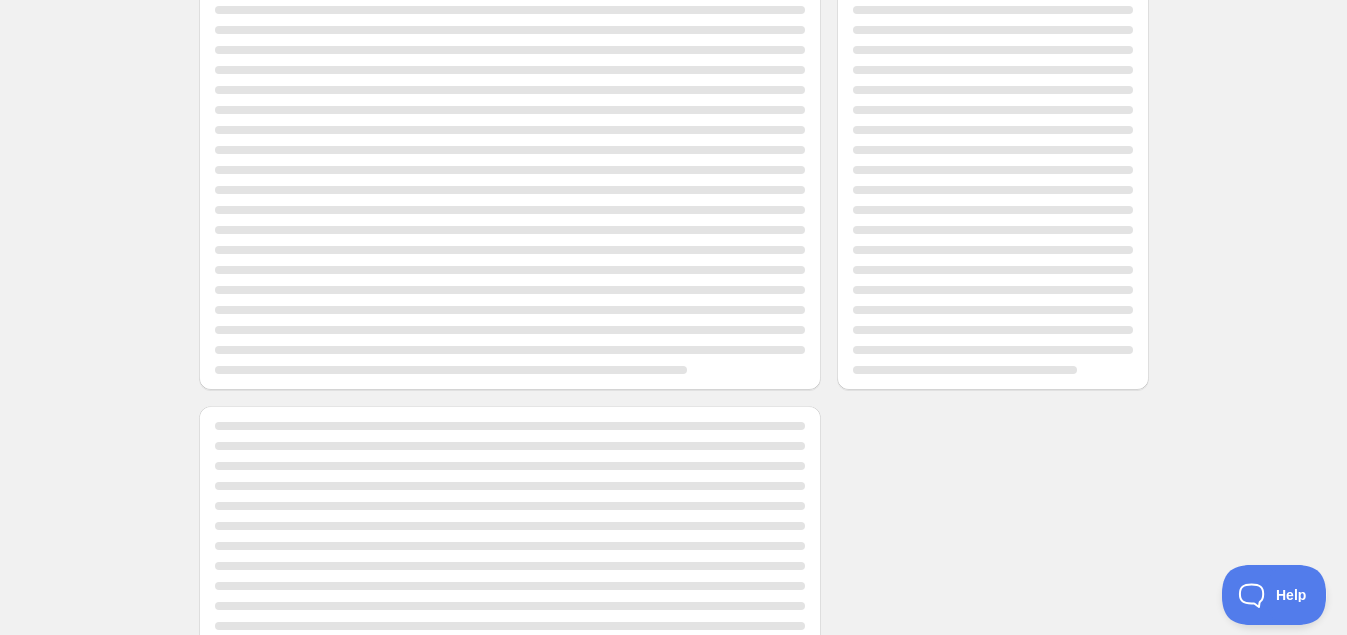 scroll, scrollTop: 0, scrollLeft: 0, axis: both 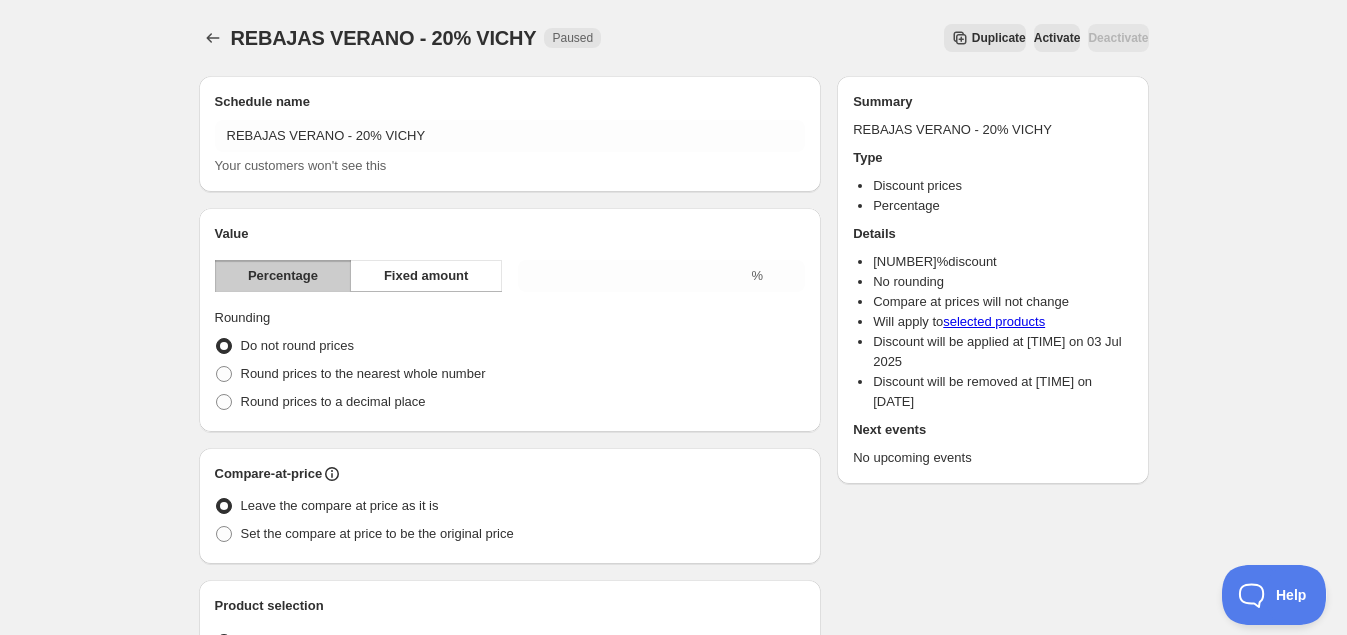 click on "REBAJAS VERANO - [PERCENTAGE]% VICHY. This page is ready REBAJAS VERANO - [PERCENTAGE]% VICHY Paused Duplicate Activate Deactivate More actions Duplicate Activate Deactivate" at bounding box center (674, 38) 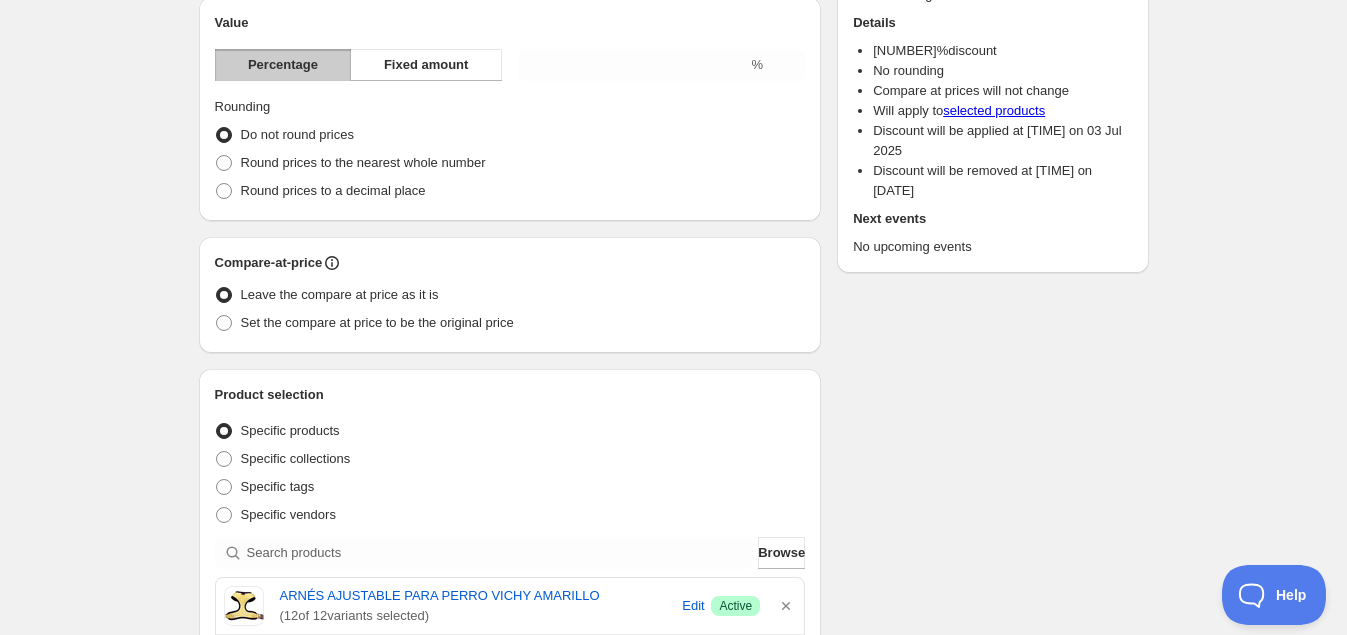 scroll, scrollTop: 214, scrollLeft: 0, axis: vertical 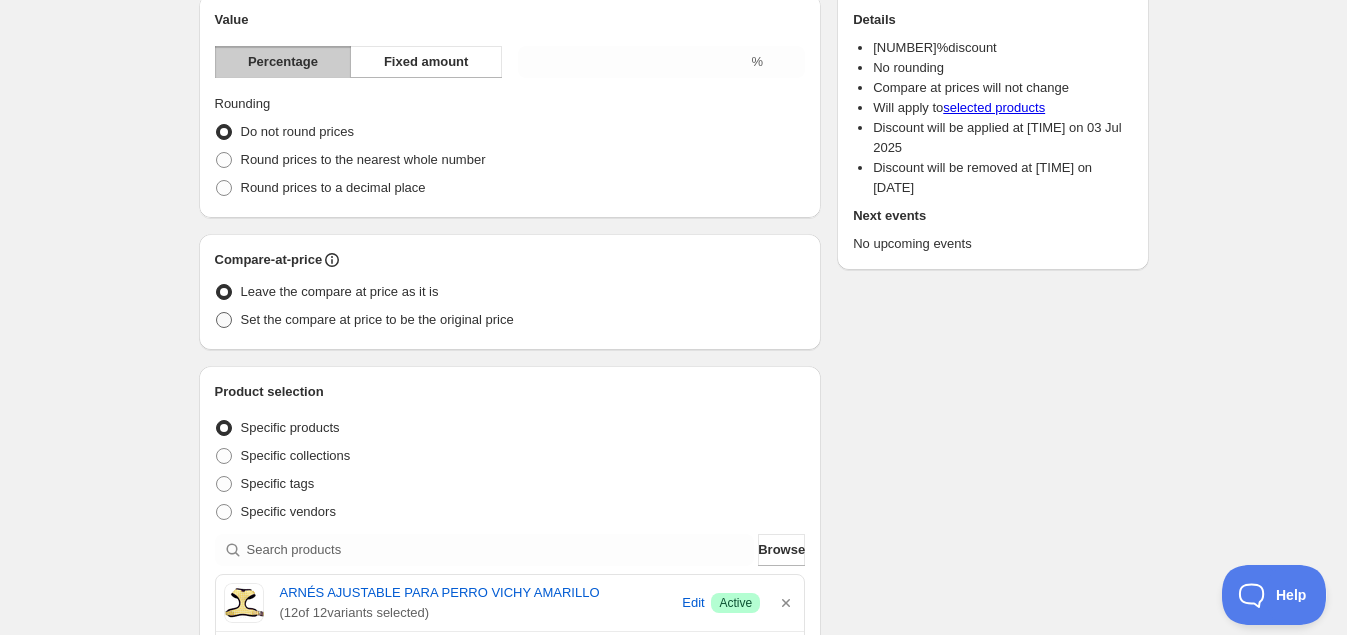 click at bounding box center (224, 320) 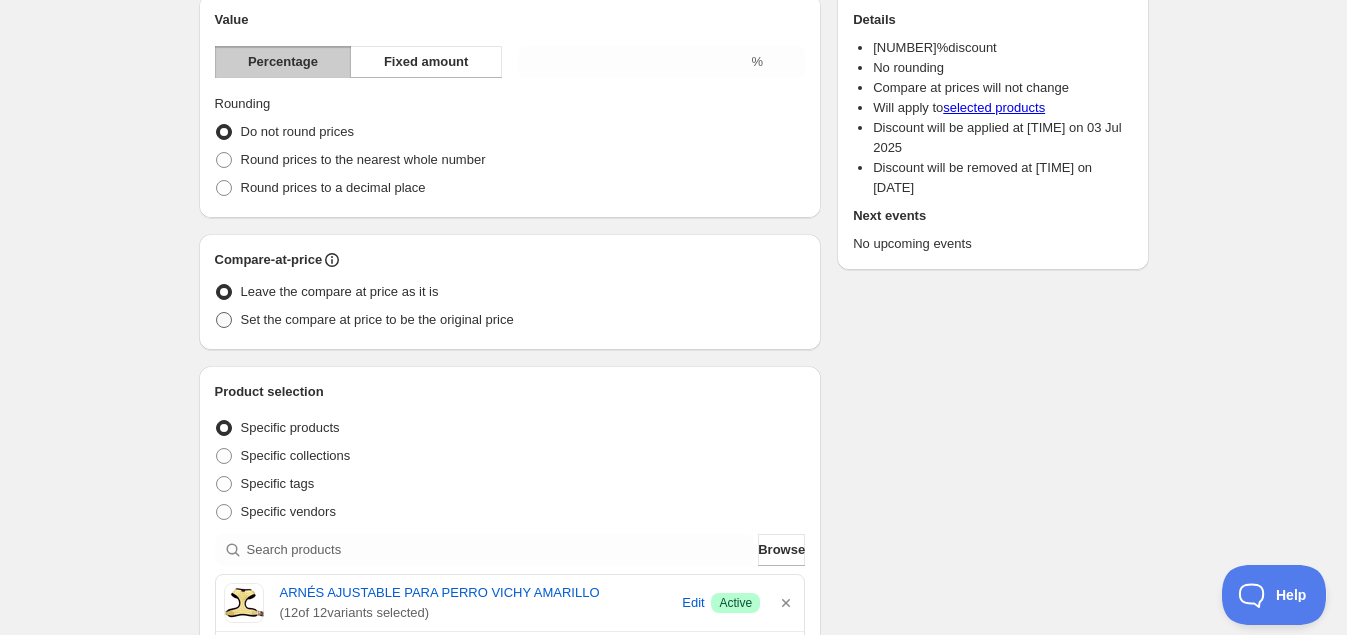 radio on "true" 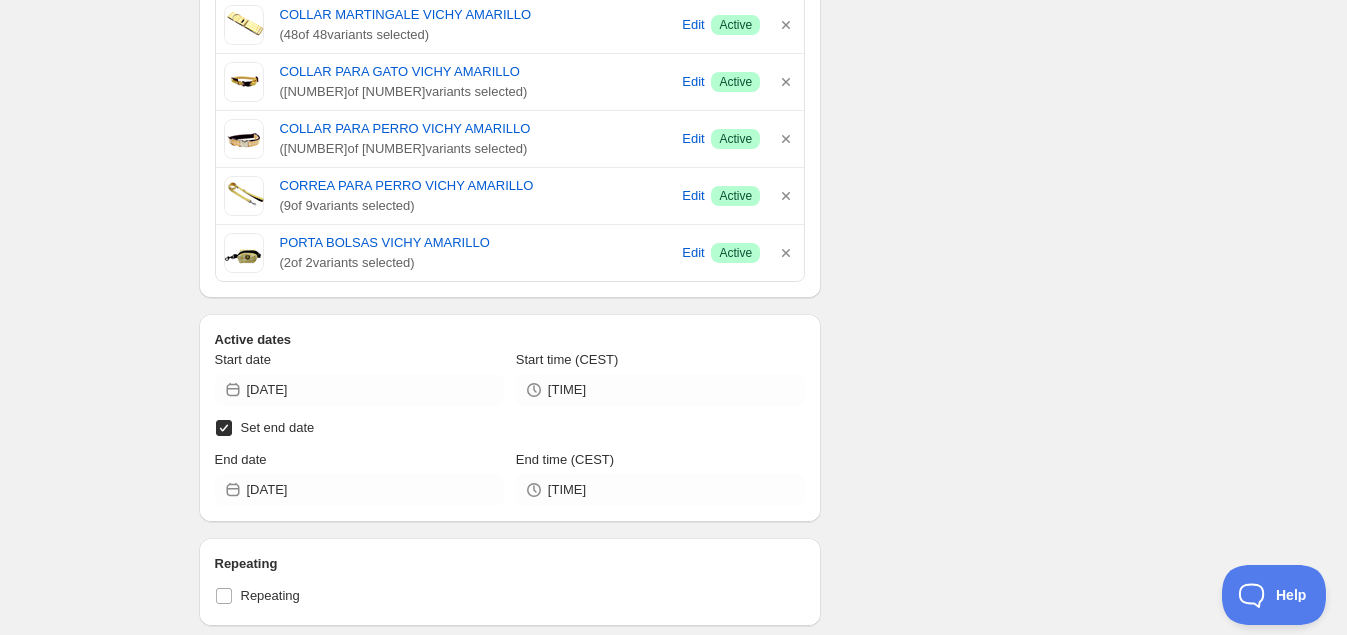 scroll, scrollTop: 4267, scrollLeft: 0, axis: vertical 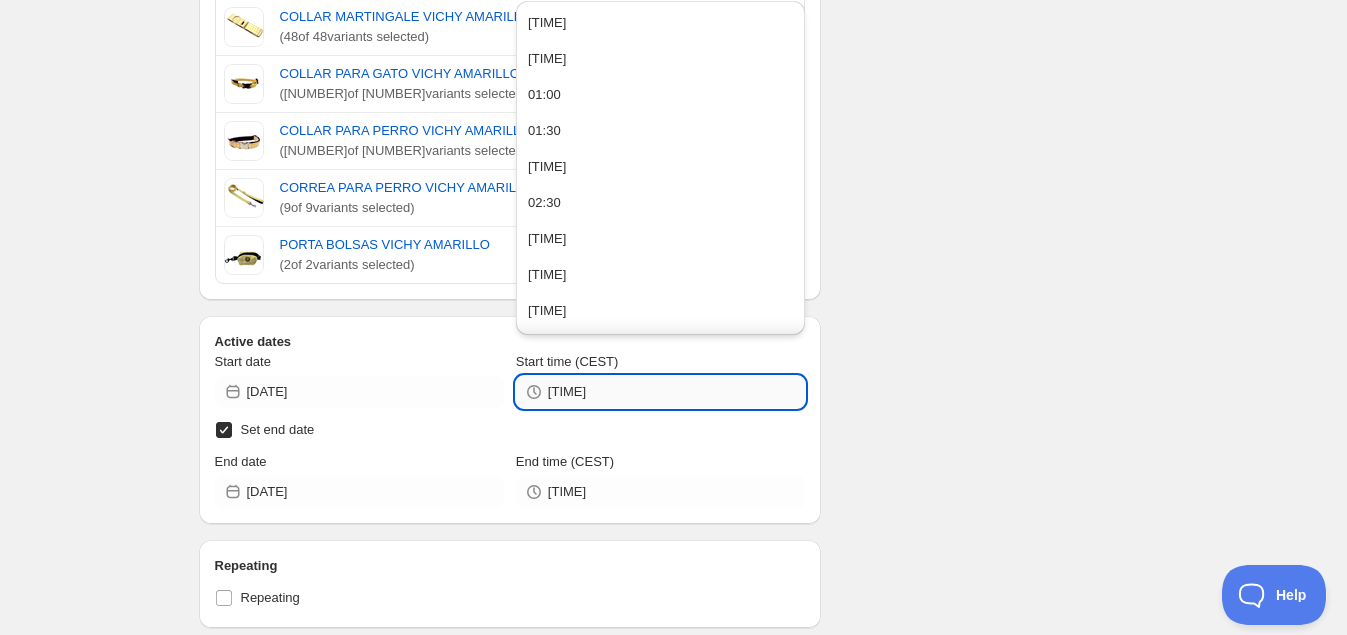 click on "[TIME]" at bounding box center [676, 392] 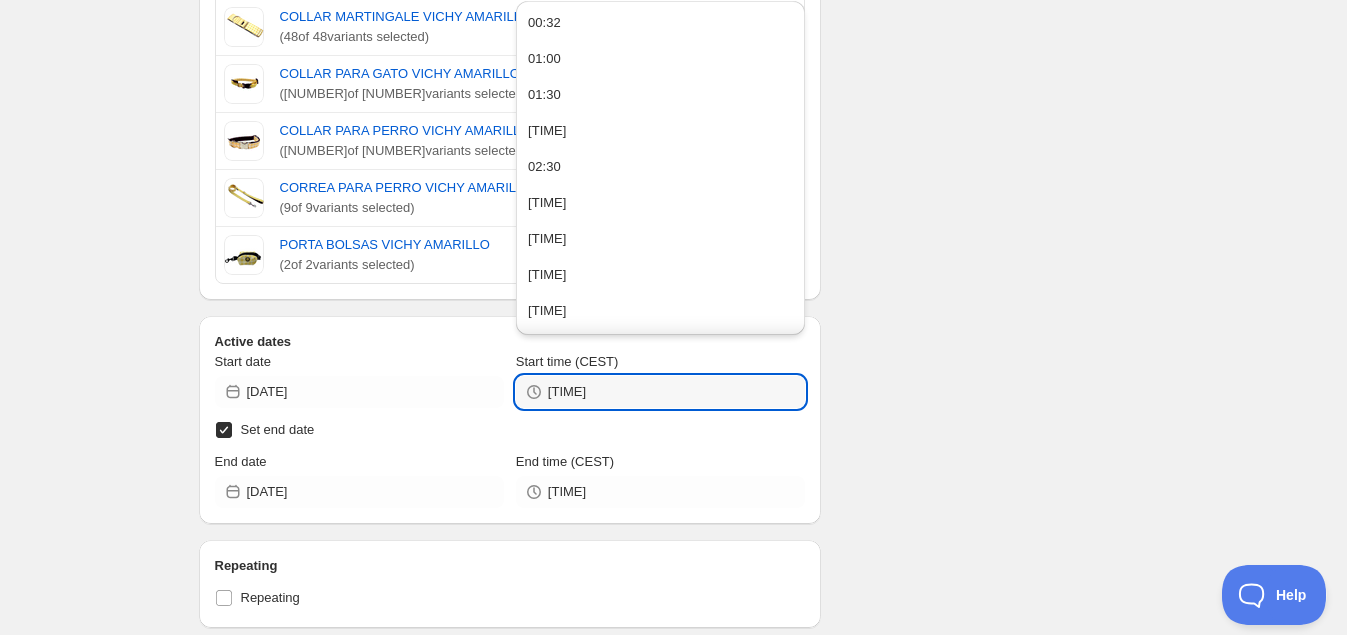 type on "[TIME]" 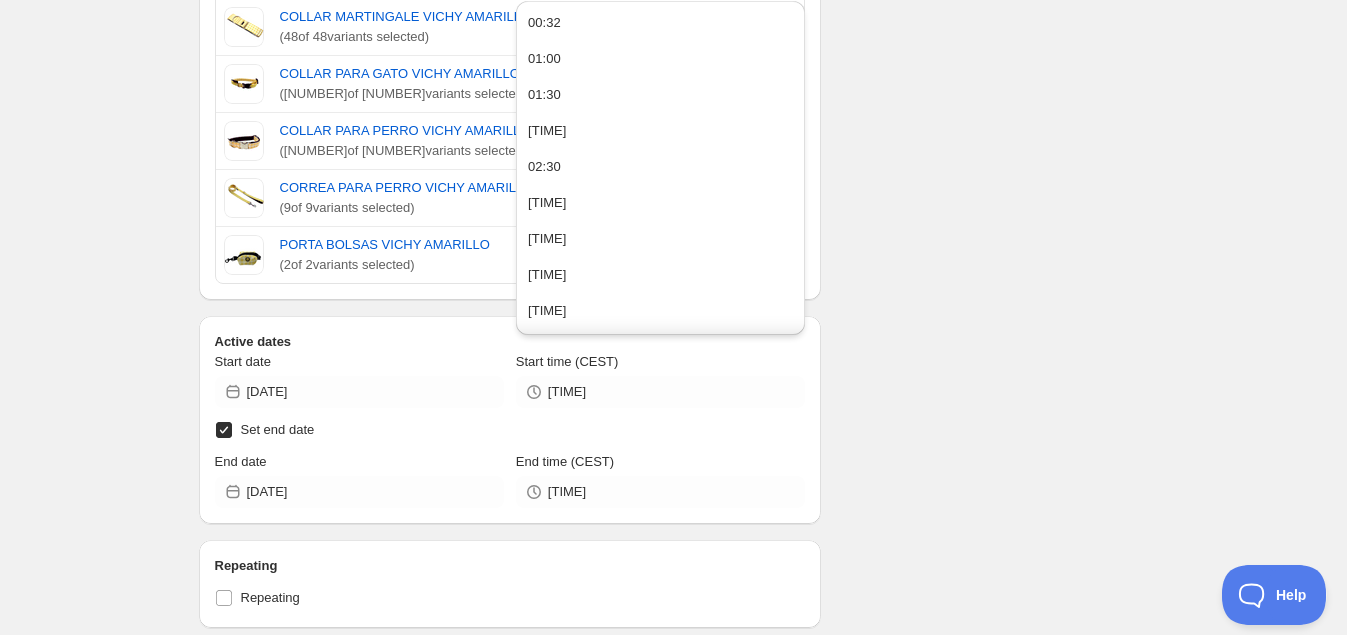 click on "Schedule name REBAJAS VERANO - 20% VICHY Your customers won't see this Value Percentage Fixed amount 20.00 % Rounding Do not round prices Round prices to the nearest whole number Round prices to a decimal place Compare-at-price Leave the compare at price as it is Set the compare at price to be the original price Product selection Entity type Specific products Specific collections Specific tags Specific vendors Browse ARNÉS AJUSTABLE PARA PERRO VICHY AMARILLO ( 12  of   12  variants selected) Edit Success Active ARNÉS AJUSTABLE PARA PERRO VICHY AZUL ( 12  of   12  variants selected) Edit Success Active ARNÉS AJUSTABLE PARA PERRO VICHY FUCSIA ( 12  of   12  variants selected) Edit Success Active ARNÉS AJUSTABLE PARA PERRO VICHY GRANATE ( 12  of   12  variants selected) Edit Success Active ARNÉS AJUSTABLE PARA PERRO VICHY NEGRO ( 12  of   12  variants selected) Edit Success Active ARNÉS AJUSTABLE PARA PERRO VICHY ROSA ( 12  of   12  variants selected) Edit Success Active ( 12  of   12  variants selected)" at bounding box center (666, -1570) 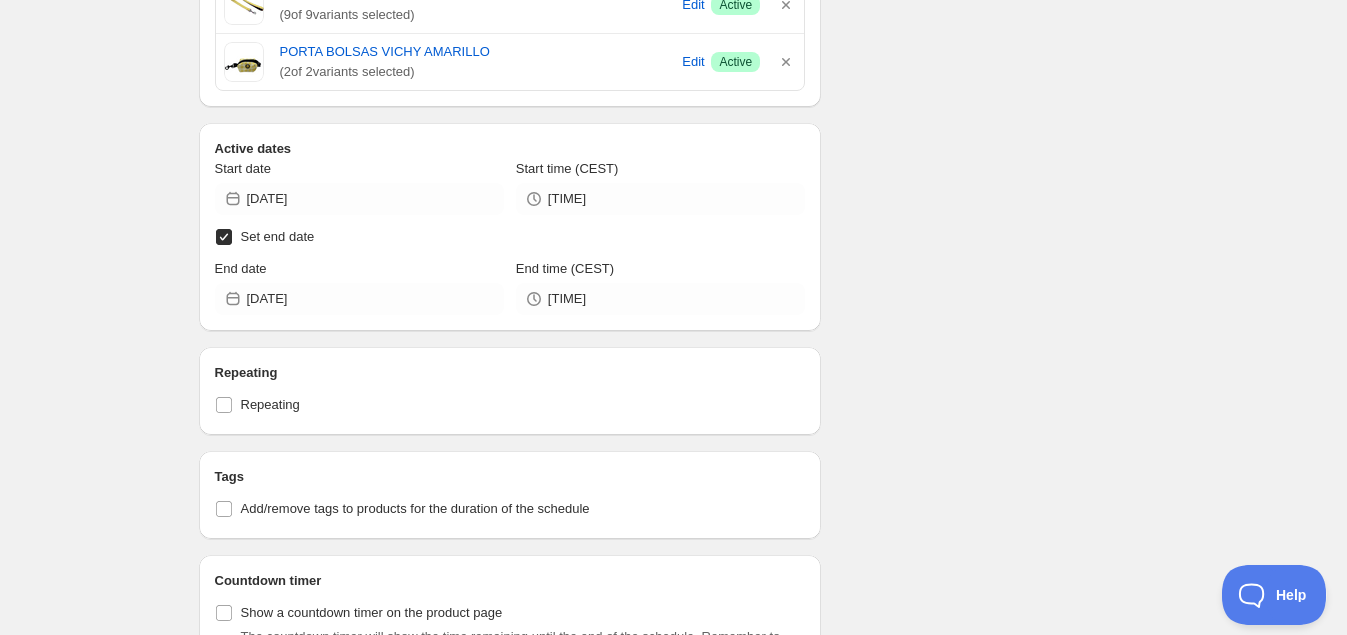 scroll, scrollTop: 4725, scrollLeft: 0, axis: vertical 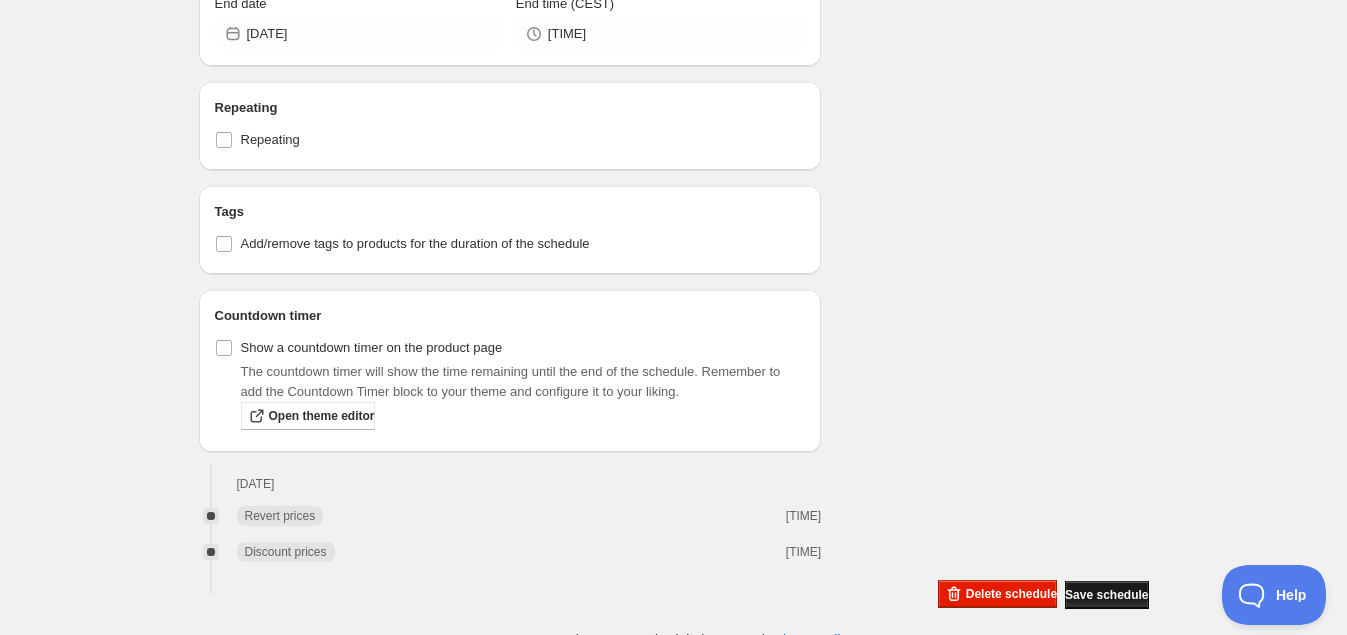 click on "Save schedule" at bounding box center [1106, 595] 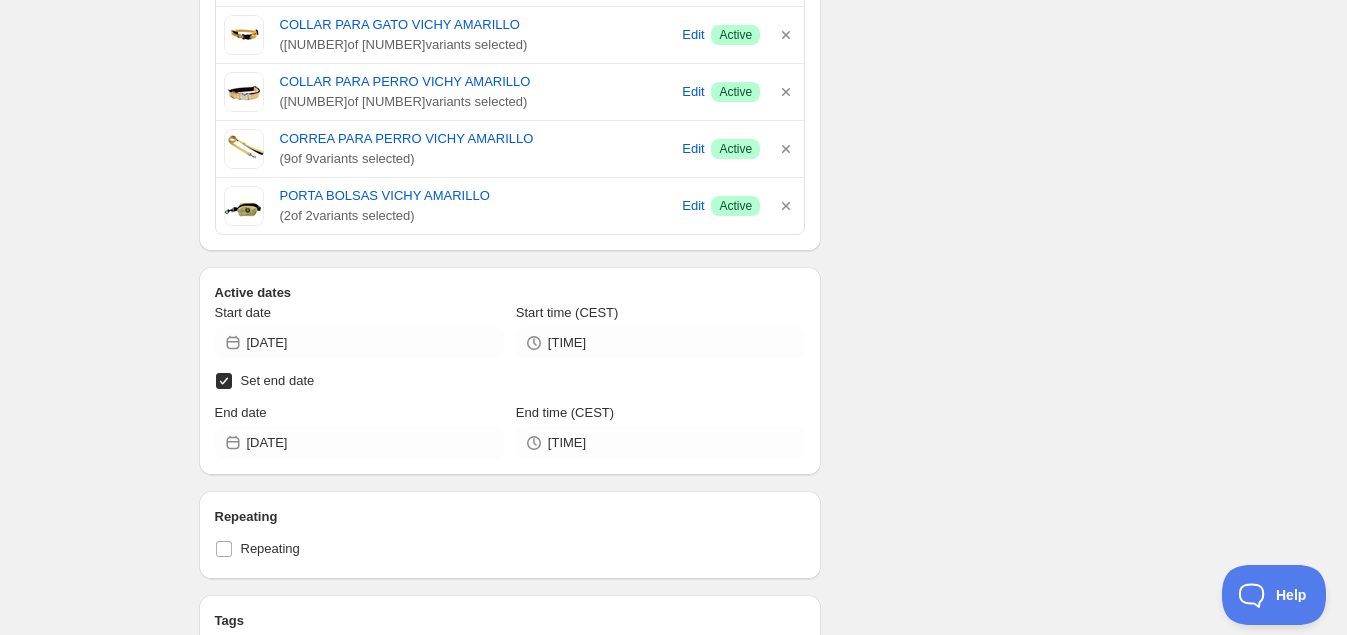 scroll, scrollTop: 4330, scrollLeft: 0, axis: vertical 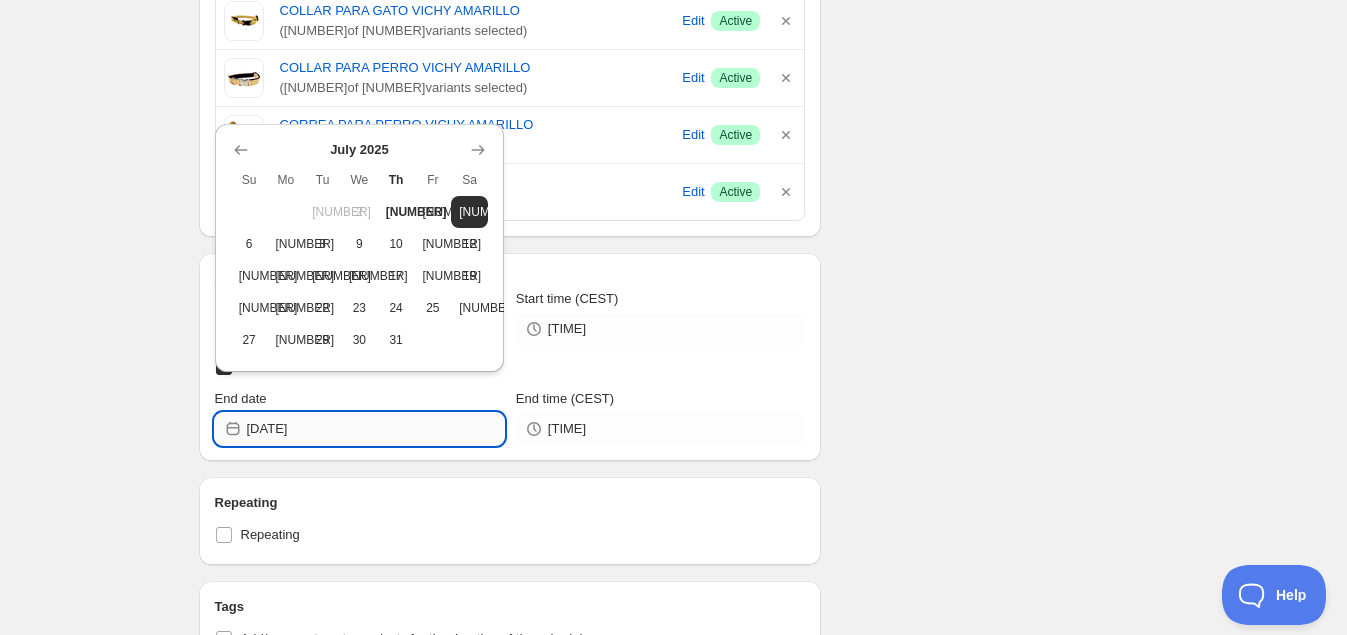 click on "[DATE]" at bounding box center [375, 429] 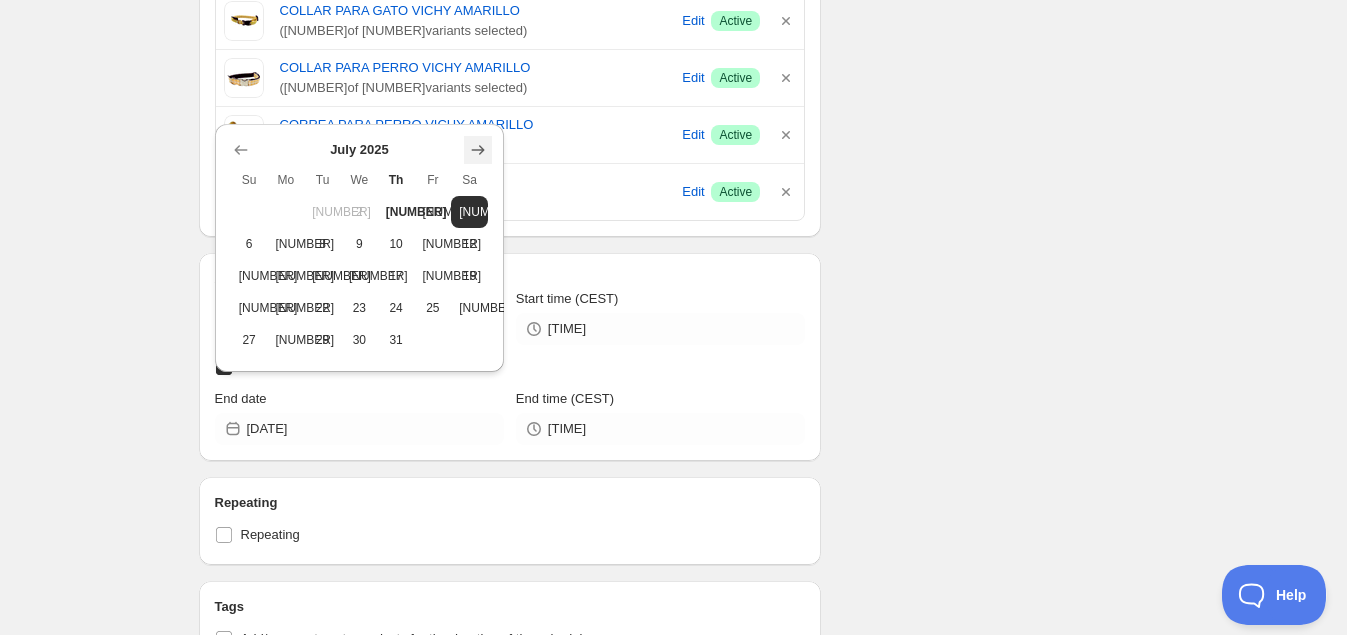 click at bounding box center [478, 150] 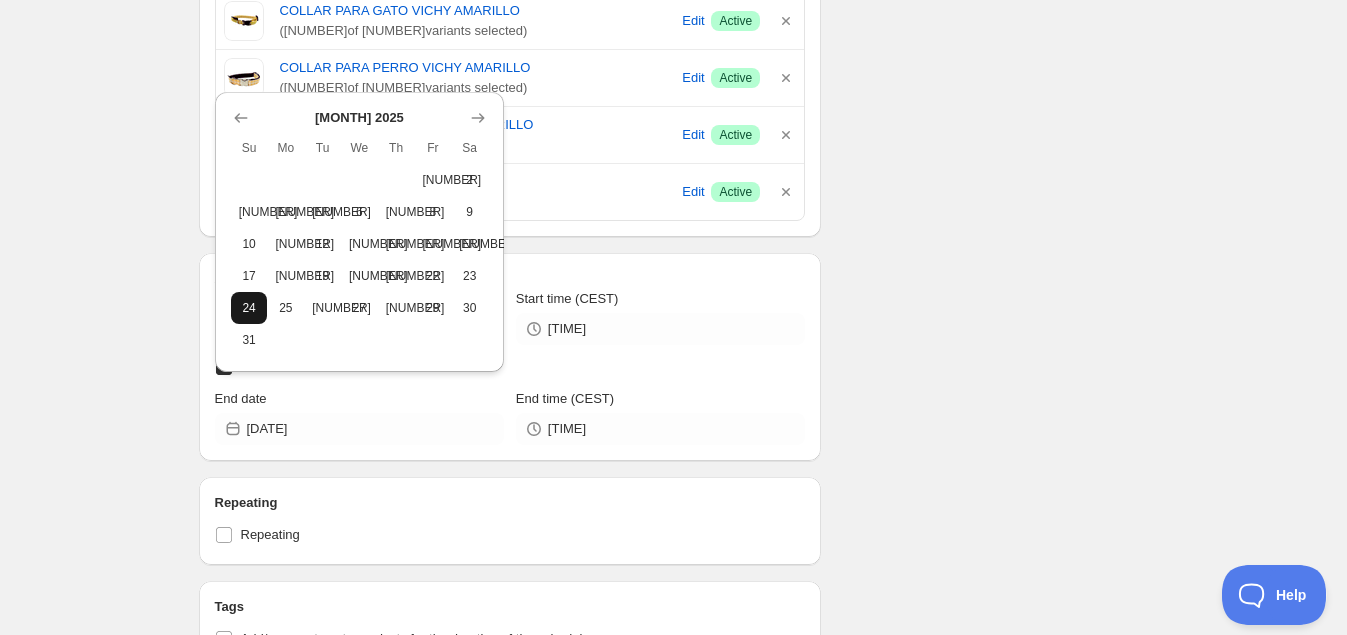 click on "24" at bounding box center (249, 308) 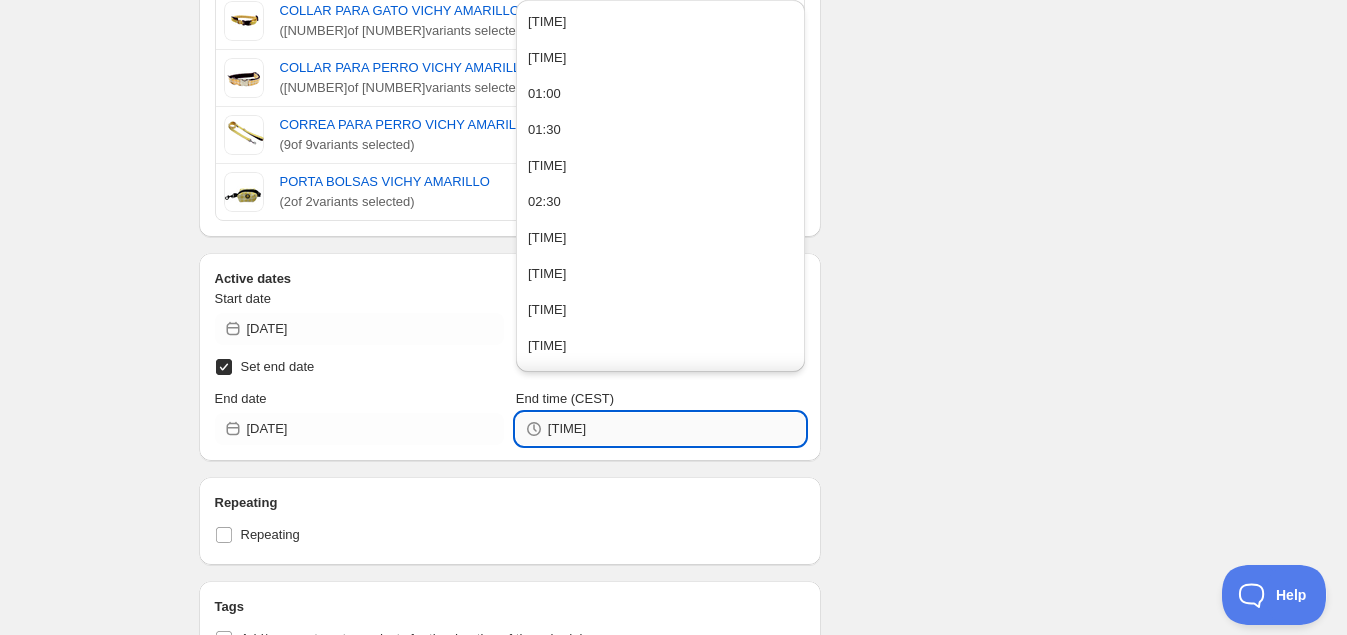 click on "[TIME]" at bounding box center (676, 429) 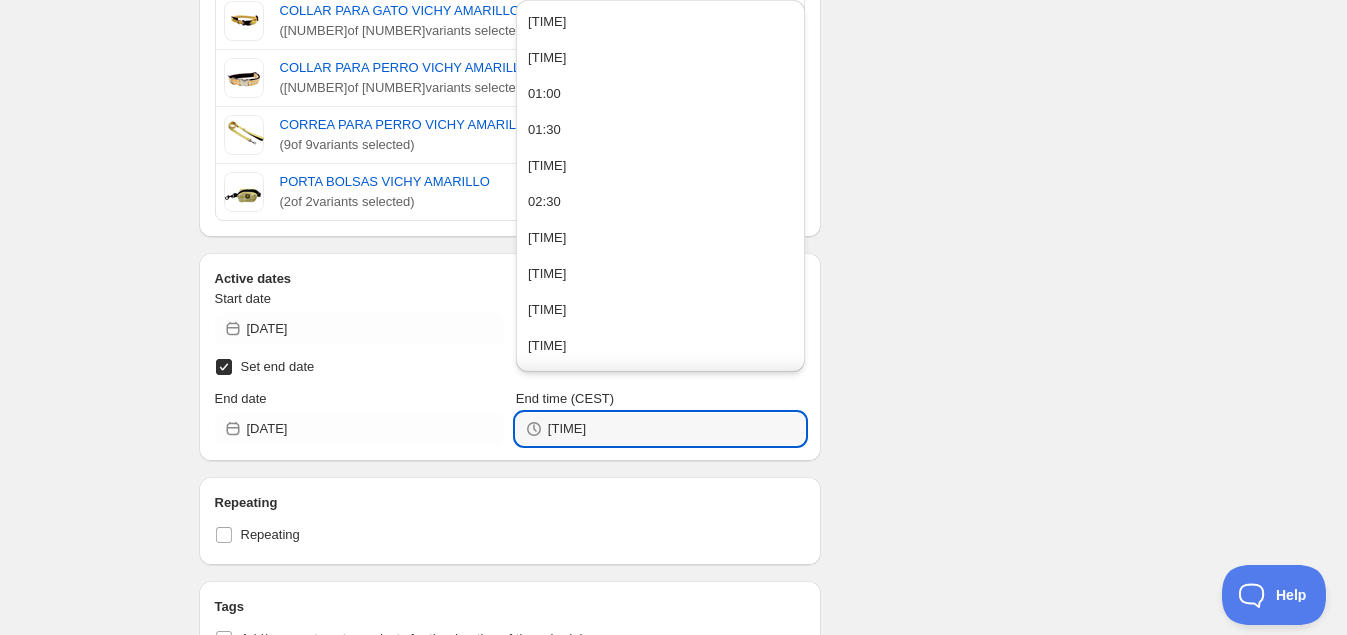 type on "[TIME]" 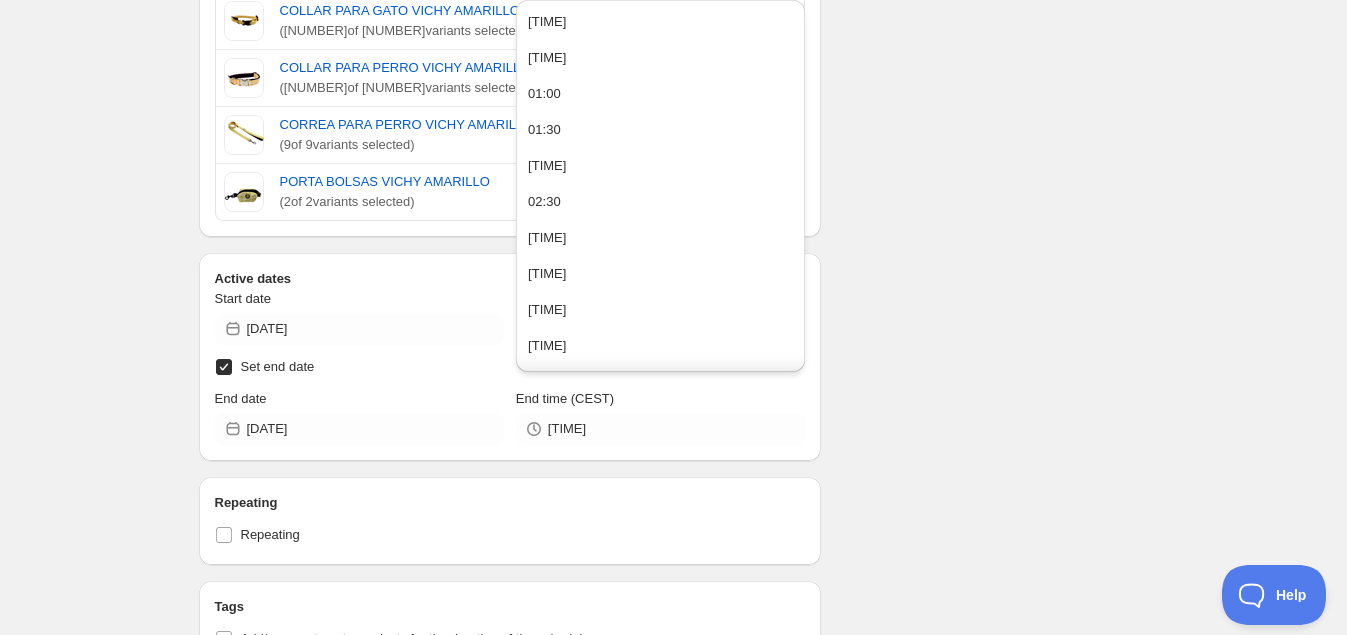 click on "Schedule name REBAJAS VERANO - 20% VICHY Your customers won't see this Value Percentage Fixed amount 20.00 % Rounding Do not round prices Round prices to the nearest whole number Round prices to a decimal place Compare-at-price Leave the compare at price as it is Set the compare at price to be the original price Product selection Entity type Specific products Specific collections Specific tags Specific vendors Browse ARNÉS AJUSTABLE PARA PERRO VICHY AMARILLO ( 12  of   12  variants selected) Edit Success Active ARNÉS AJUSTABLE PARA PERRO VICHY AZUL ( 12  of   12  variants selected) Edit Success Active ARNÉS AJUSTABLE PARA PERRO VICHY FUCSIA ( 12  of   12  variants selected) Edit Success Active ARNÉS AJUSTABLE PARA PERRO VICHY GRANATE ( 12  of   12  variants selected) Edit Success Active ARNÉS AJUSTABLE PARA PERRO VICHY NEGRO ( 12  of   12  variants selected) Edit Success Active ARNÉS AJUSTABLE PARA PERRO VICHY ROSA ( 12  of   12  variants selected) Edit Success Active ( 12  of   12  variants selected)" at bounding box center [666, -1633] 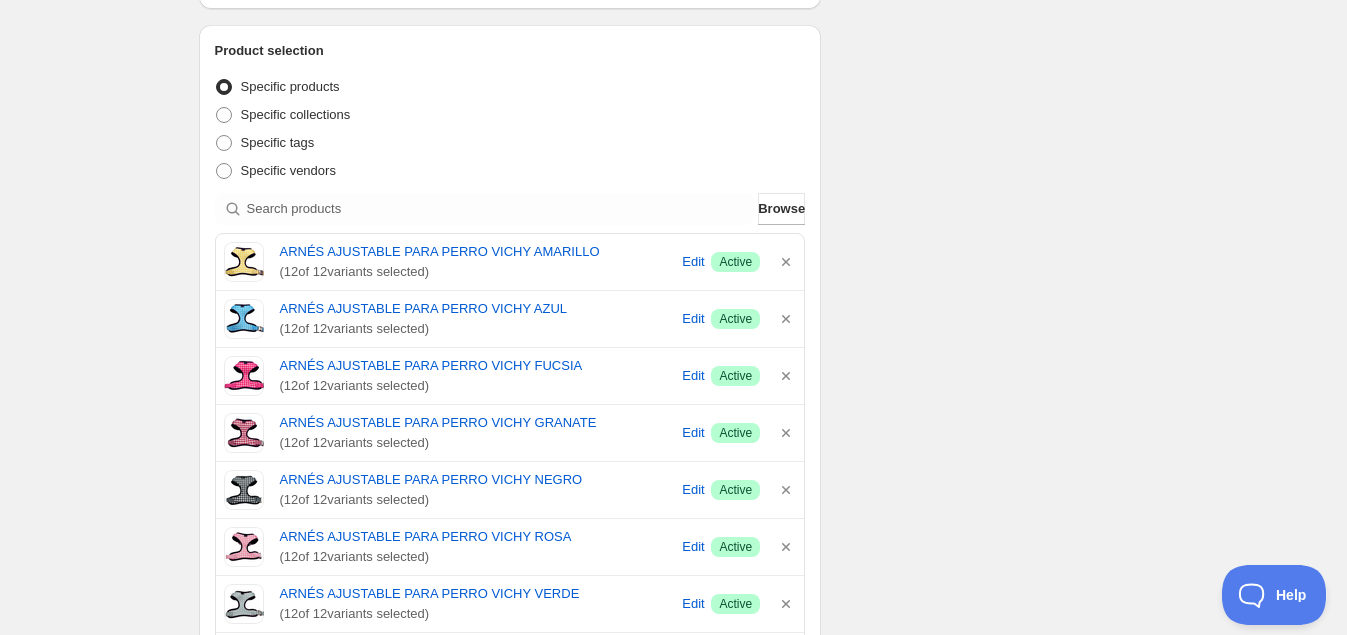 scroll, scrollTop: 0, scrollLeft: 0, axis: both 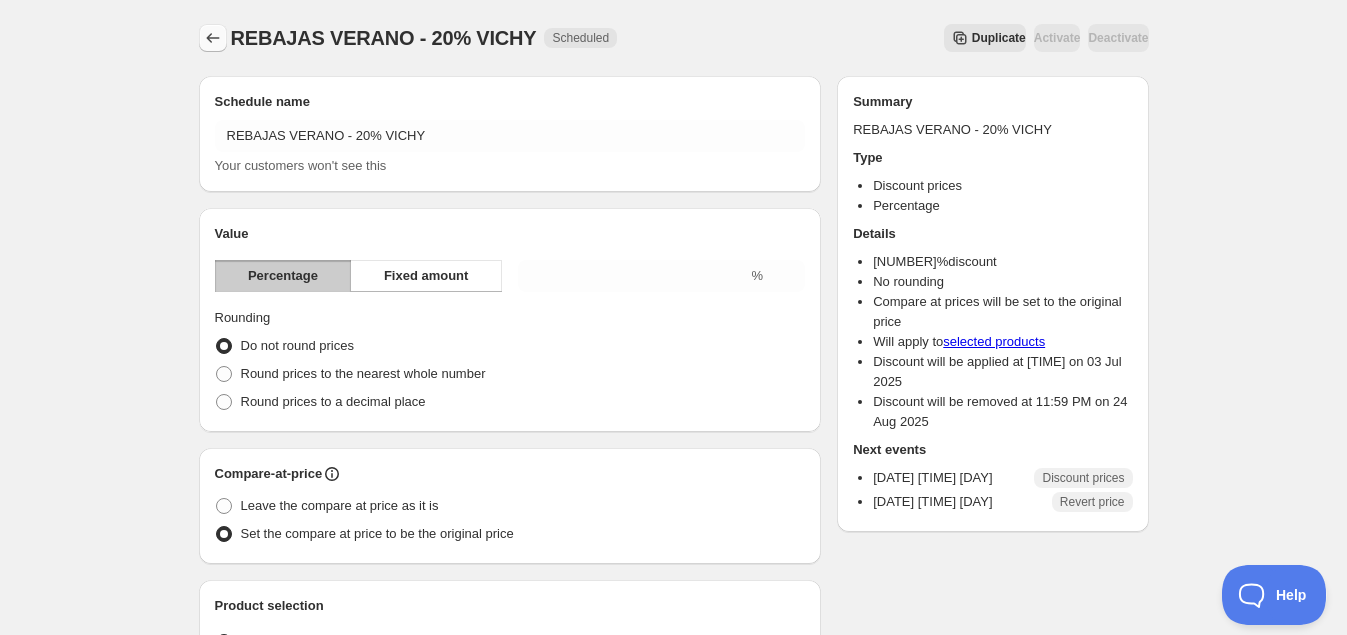 click at bounding box center (213, 38) 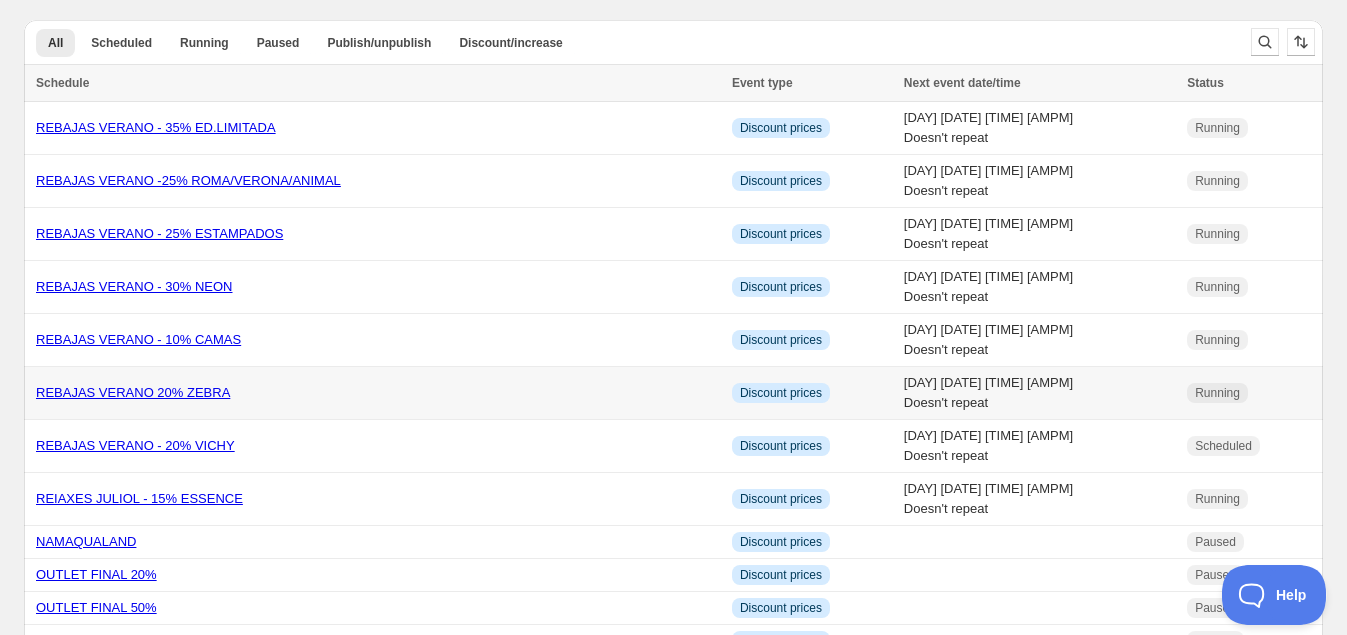 click on "REBAJAS VERANO 20% ZEBRA" at bounding box center [133, 392] 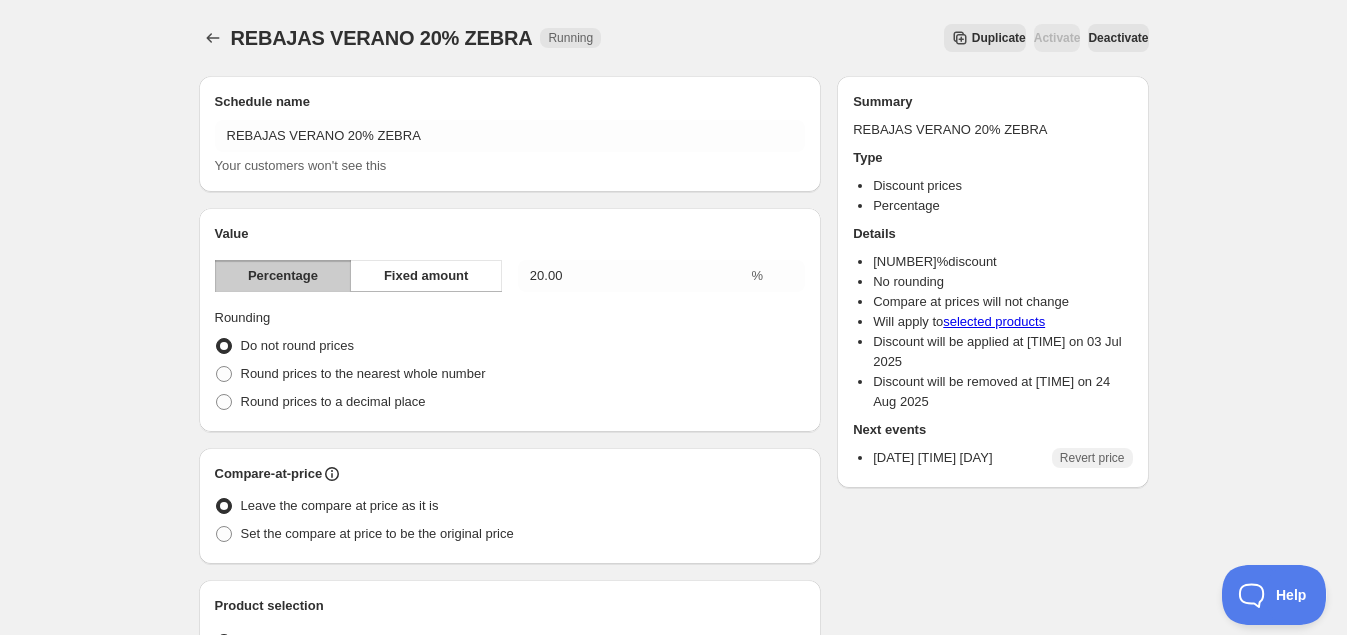 scroll, scrollTop: 191, scrollLeft: 0, axis: vertical 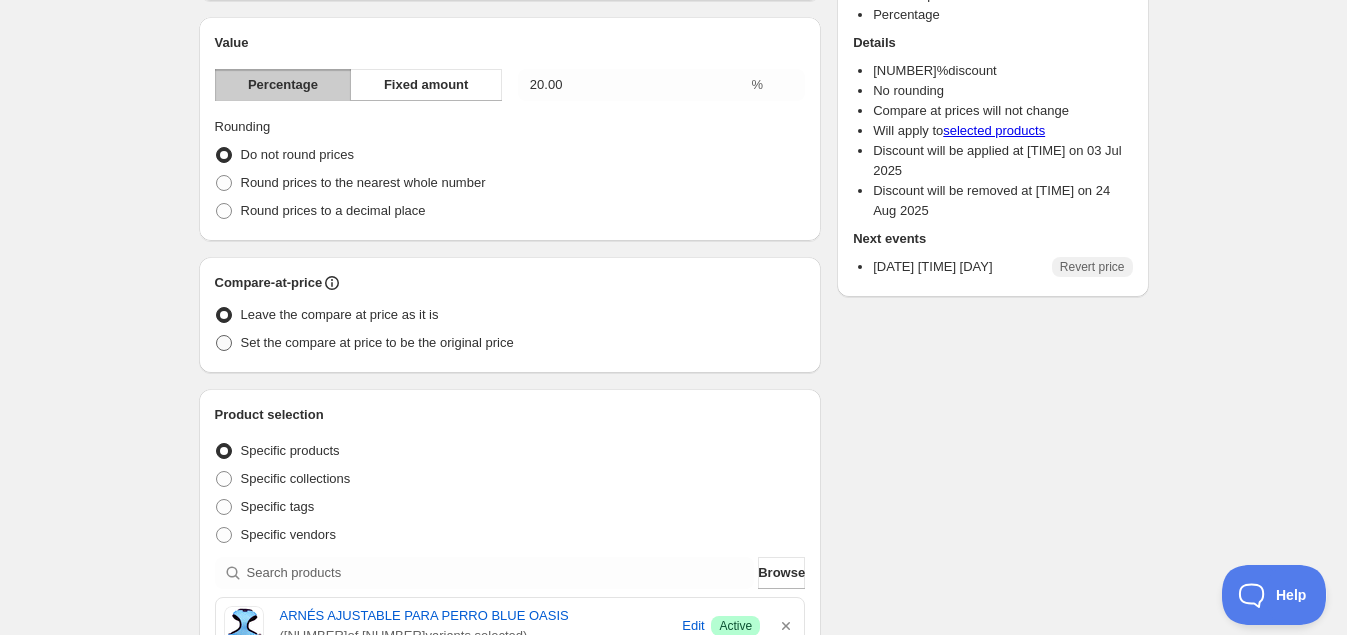 click at bounding box center [224, 343] 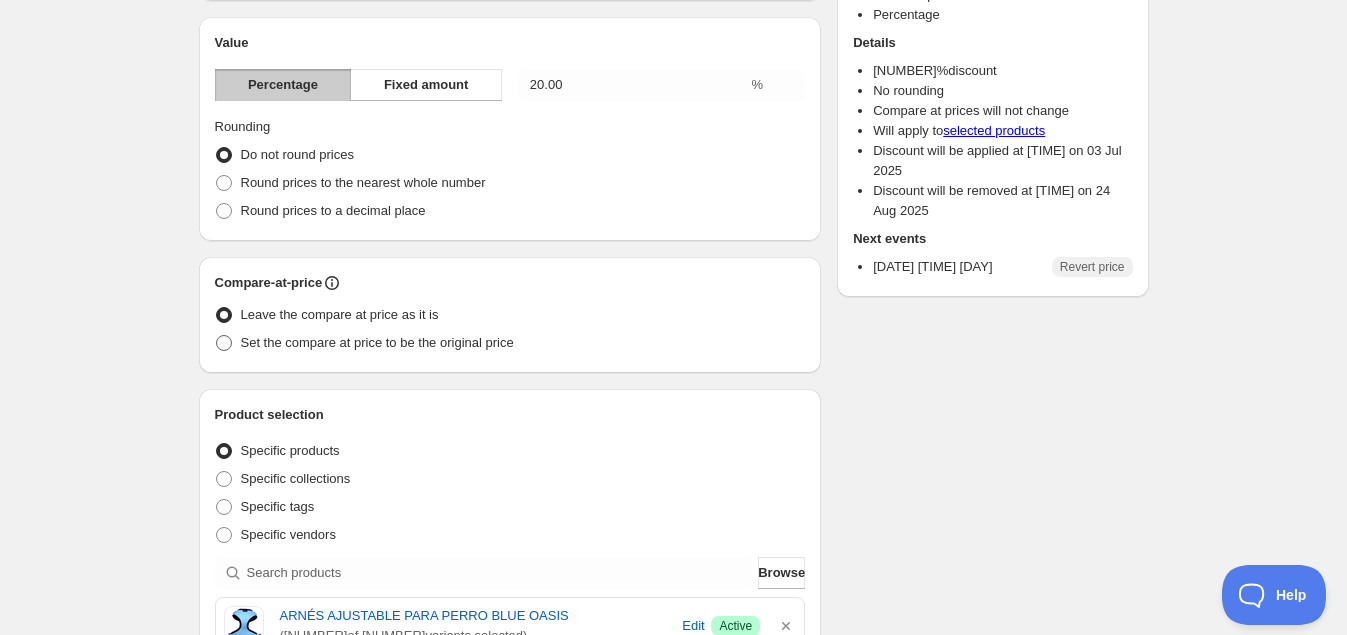 radio on "true" 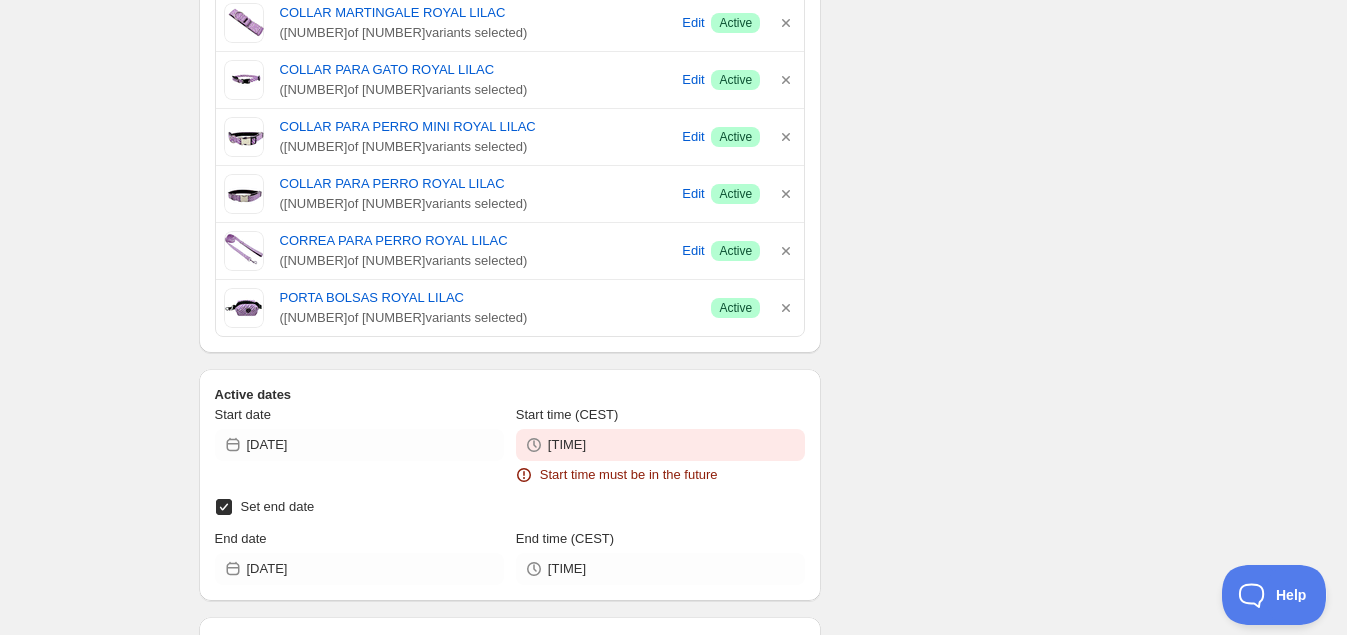 scroll, scrollTop: 3020, scrollLeft: 0, axis: vertical 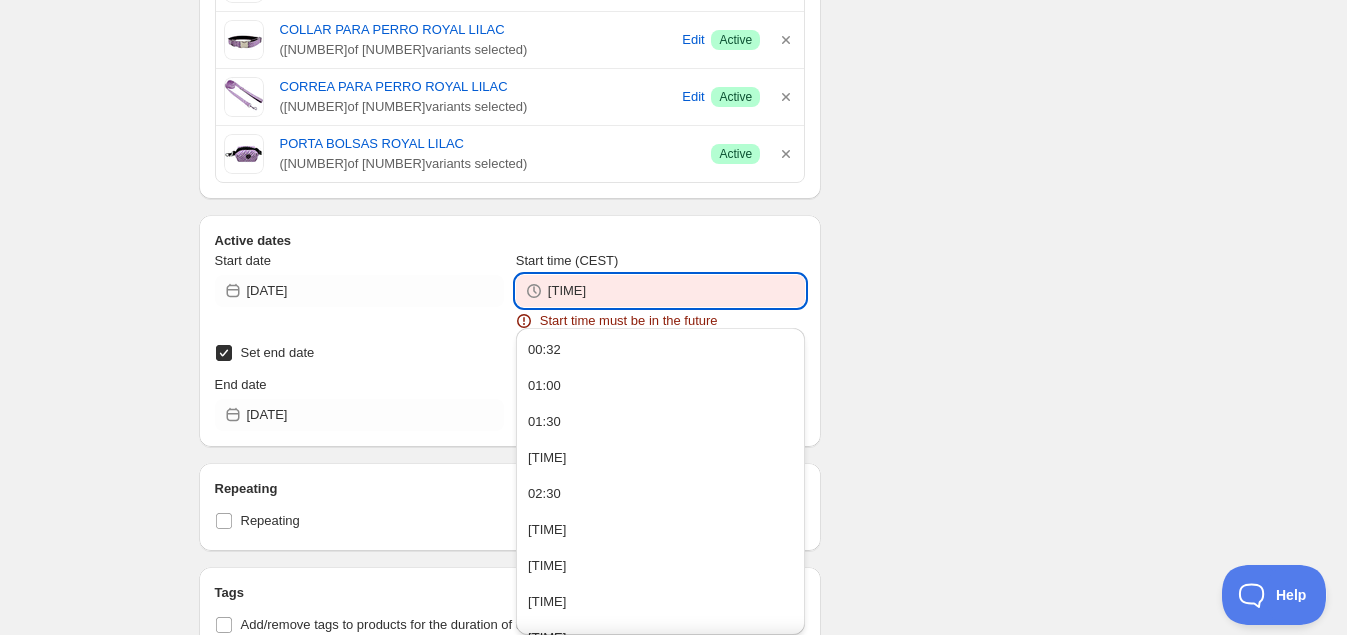 click on "[TIME]" at bounding box center (676, 291) 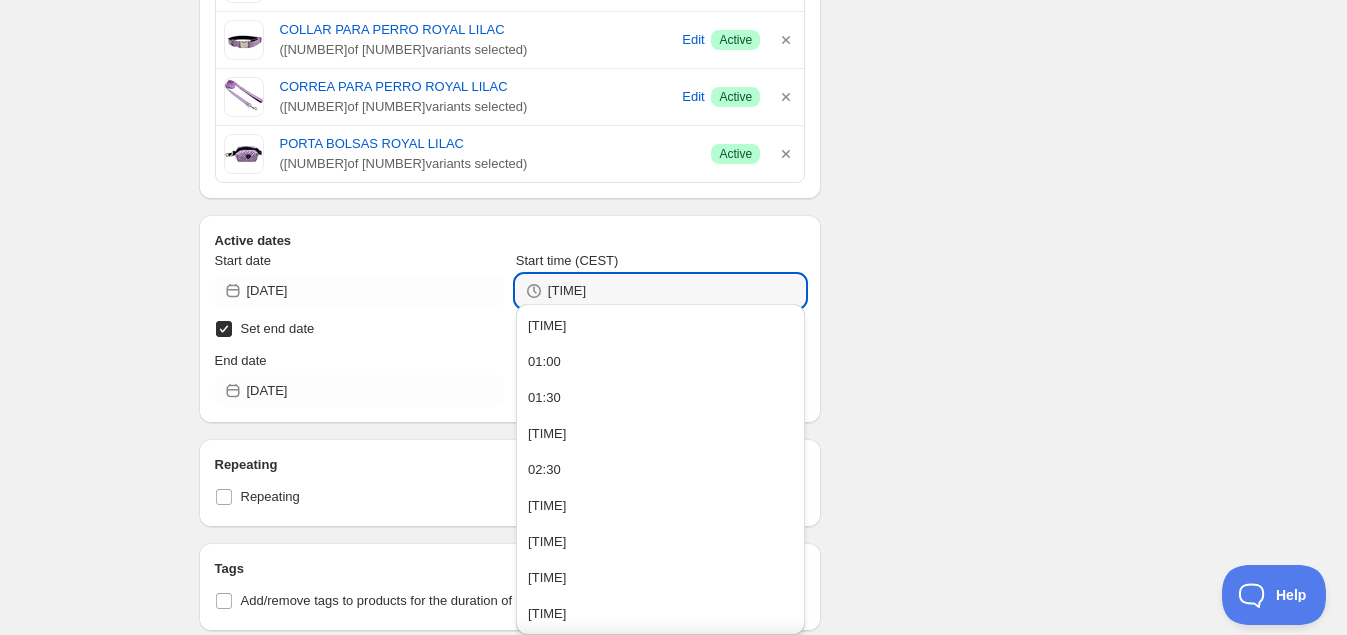 type on "[TIME]" 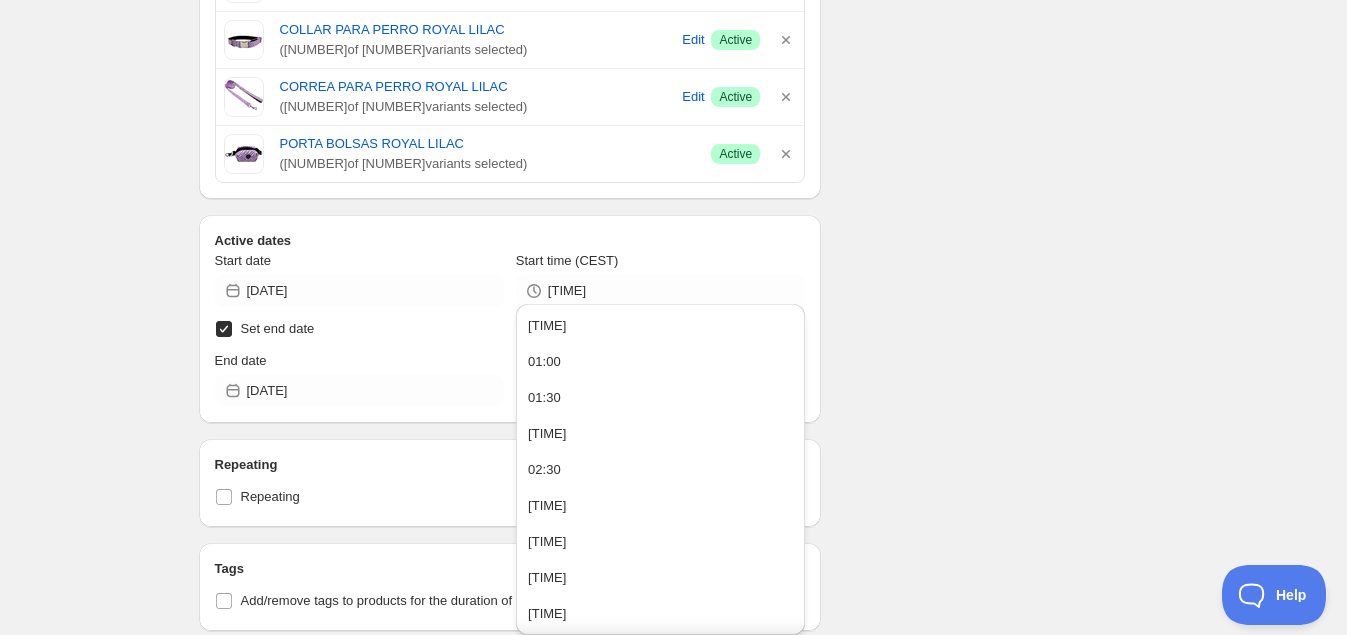 click on "ARNÉS AJUSTABLE PARA PERRO BLUE OASIS ( [NUMBER] of [NUMBER] variants selected) Edit Success Active ARNÉS PARA PERRO BLUE OASIS ( [NUMBER] of [NUMBER] variants selected) Edit Success Active ARNÉS PARA PERRO MINI BLUE OASIS ( [NUMBER] of [NUMBER] variants selected) Edit Success Active CHAPA IDENTIFICATIVA BLUE OASIS ( [NUMBER] of [NUMBER] variants selected) Edit Success Active COLLAR MARTINGALE BLUE OASIS ( [NUMBER] of [NUMBER] variants selected) Edit Success Active COLLAR PARA GATO BLUE OASIS ( [NUMBER] of [NUMBER] variants selected) Edit Success Active ( [NUMBER] of [NUMBER]" at bounding box center (666, -1015) 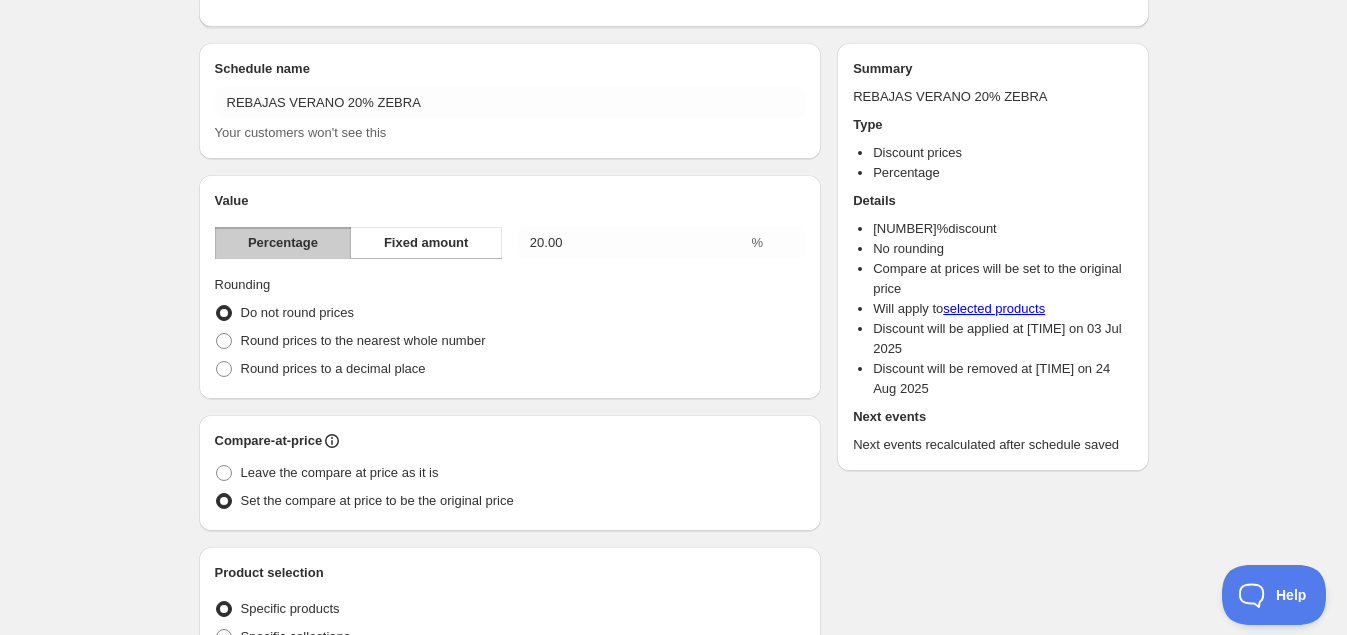 scroll, scrollTop: 0, scrollLeft: 0, axis: both 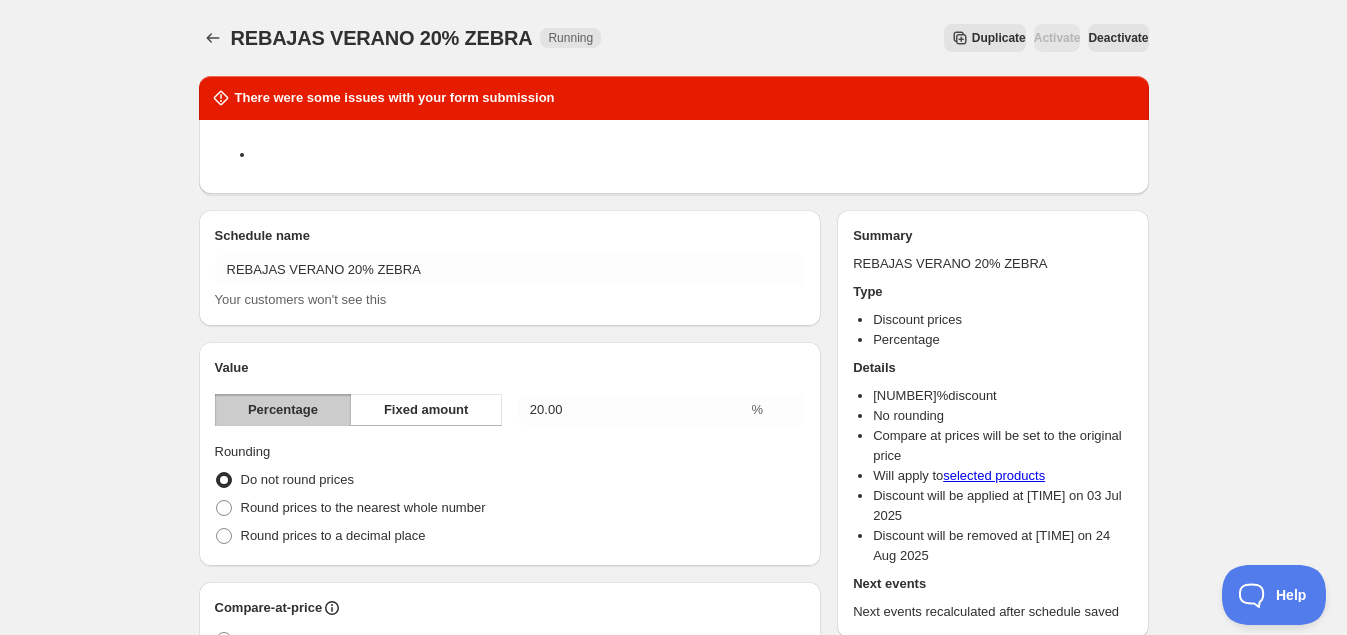 click on "Deactivate" at bounding box center [1057, 38] 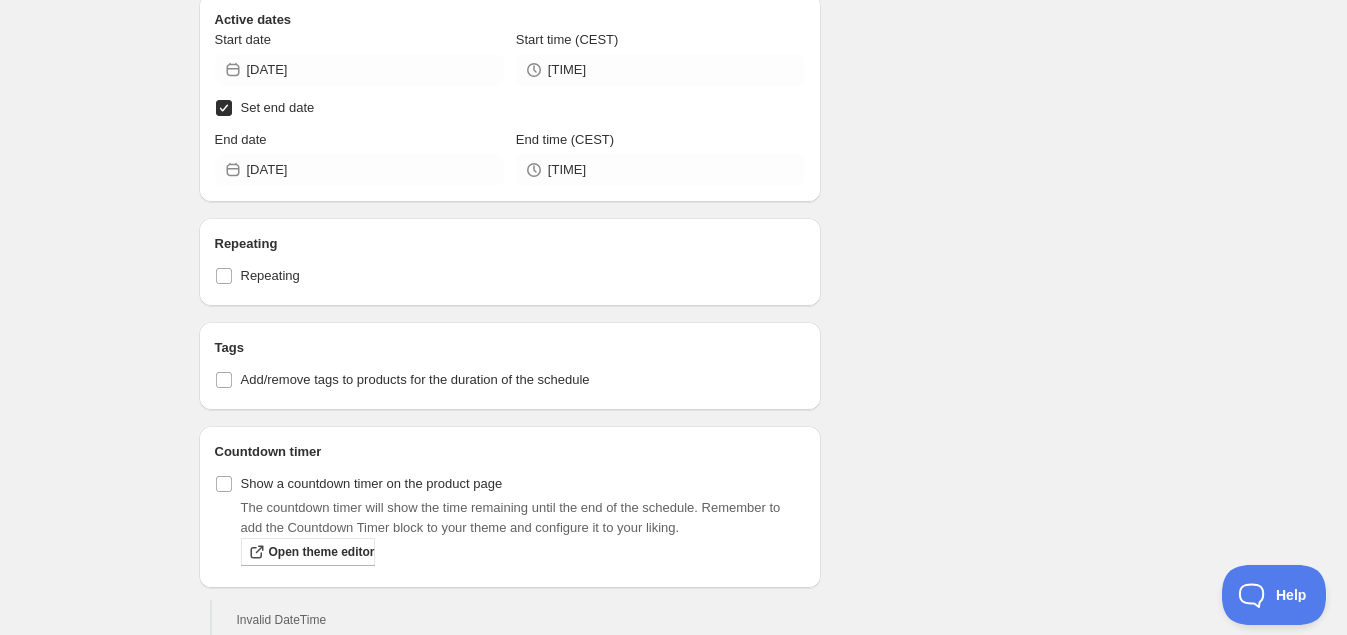 scroll, scrollTop: 3382, scrollLeft: 0, axis: vertical 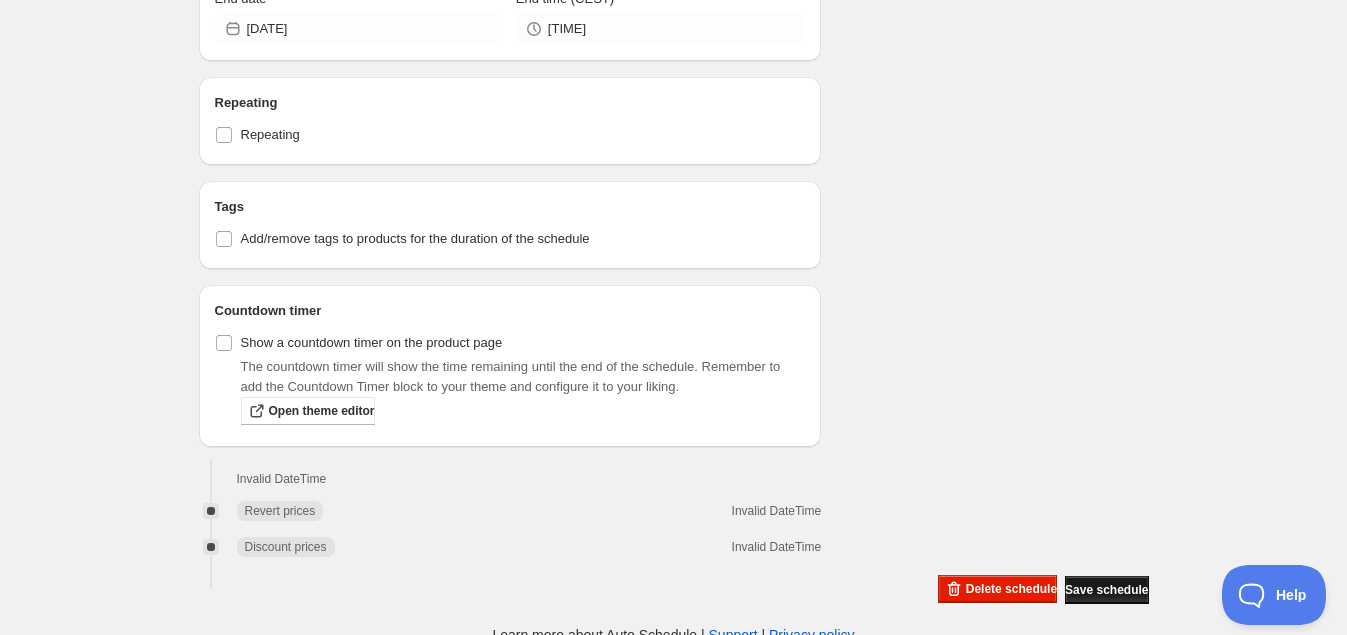 click on "Save schedule" at bounding box center (1106, 590) 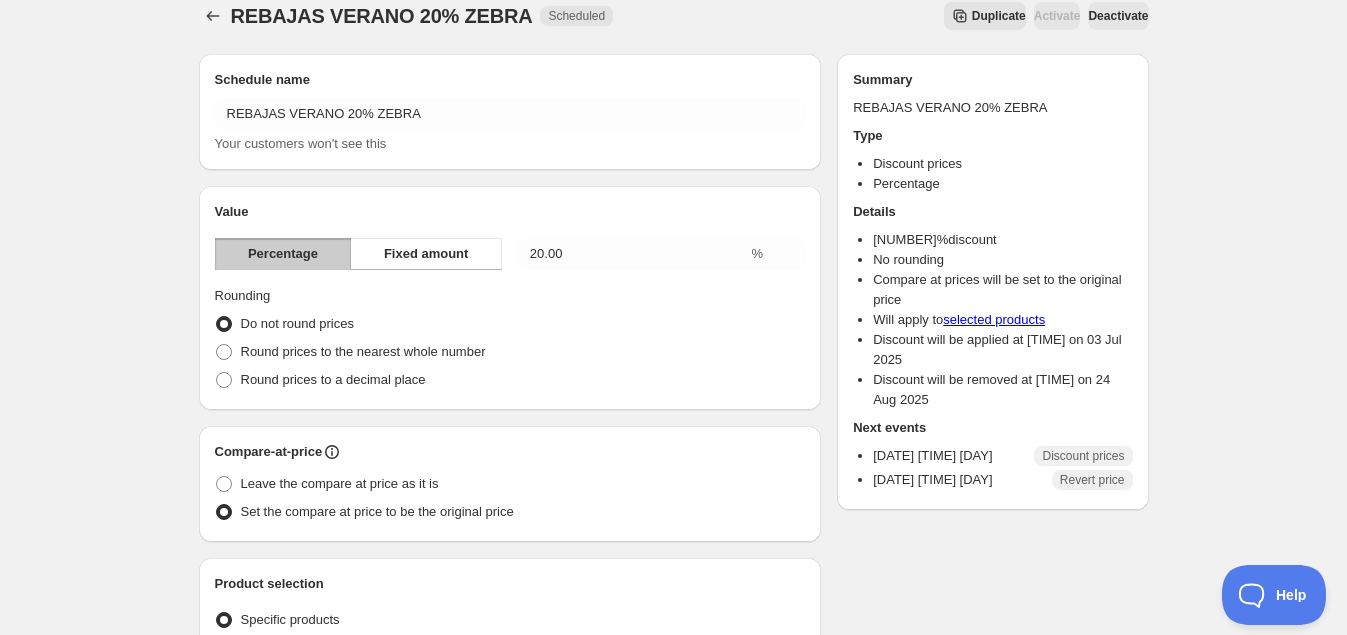 scroll, scrollTop: 0, scrollLeft: 0, axis: both 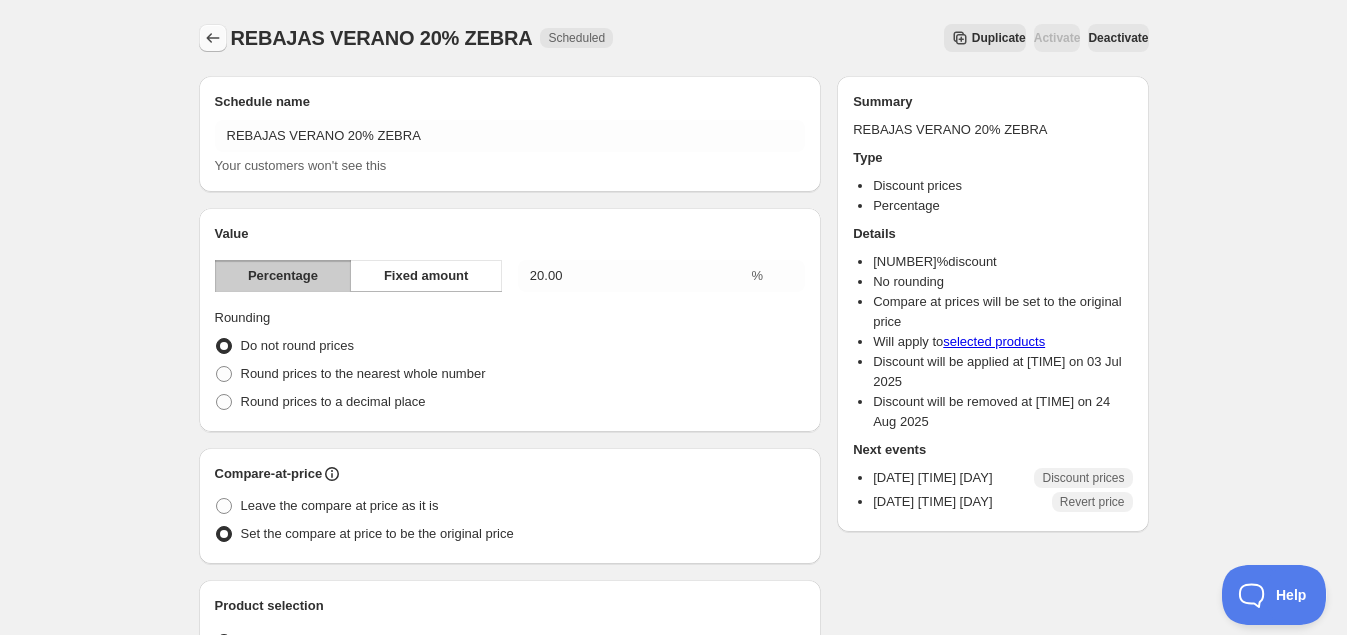 click at bounding box center (213, 38) 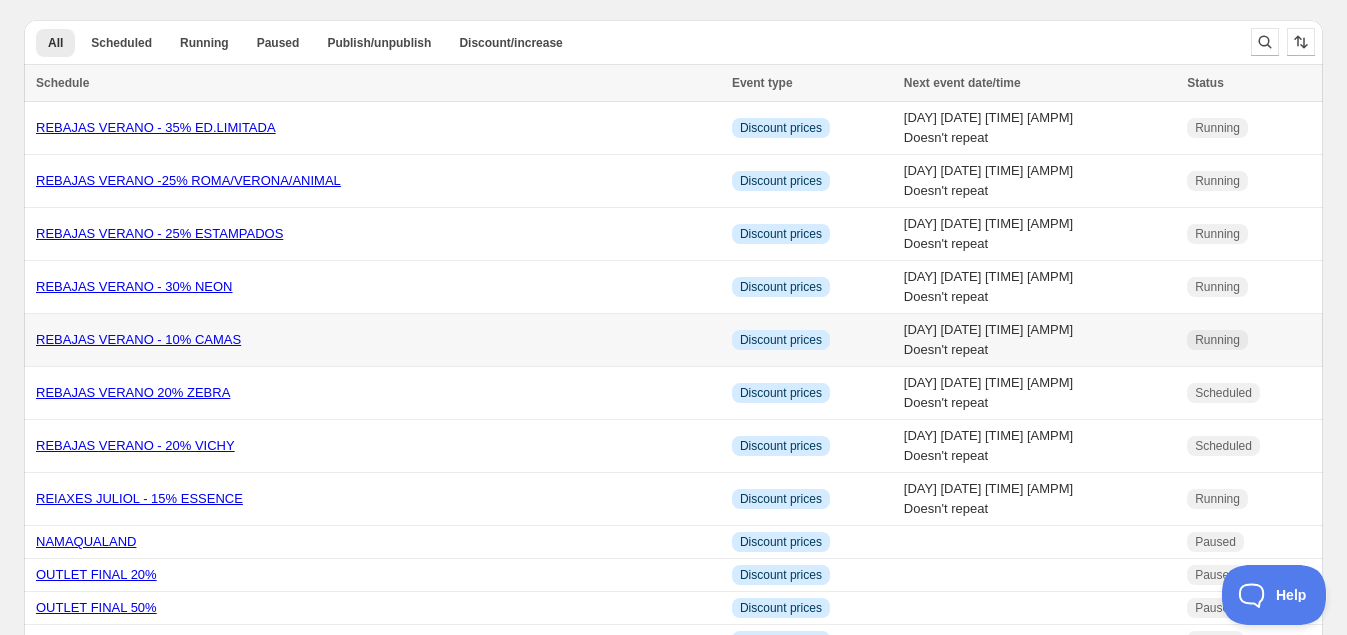 click on "REBAJAS VERANO - 10% CAMAS" at bounding box center (138, 339) 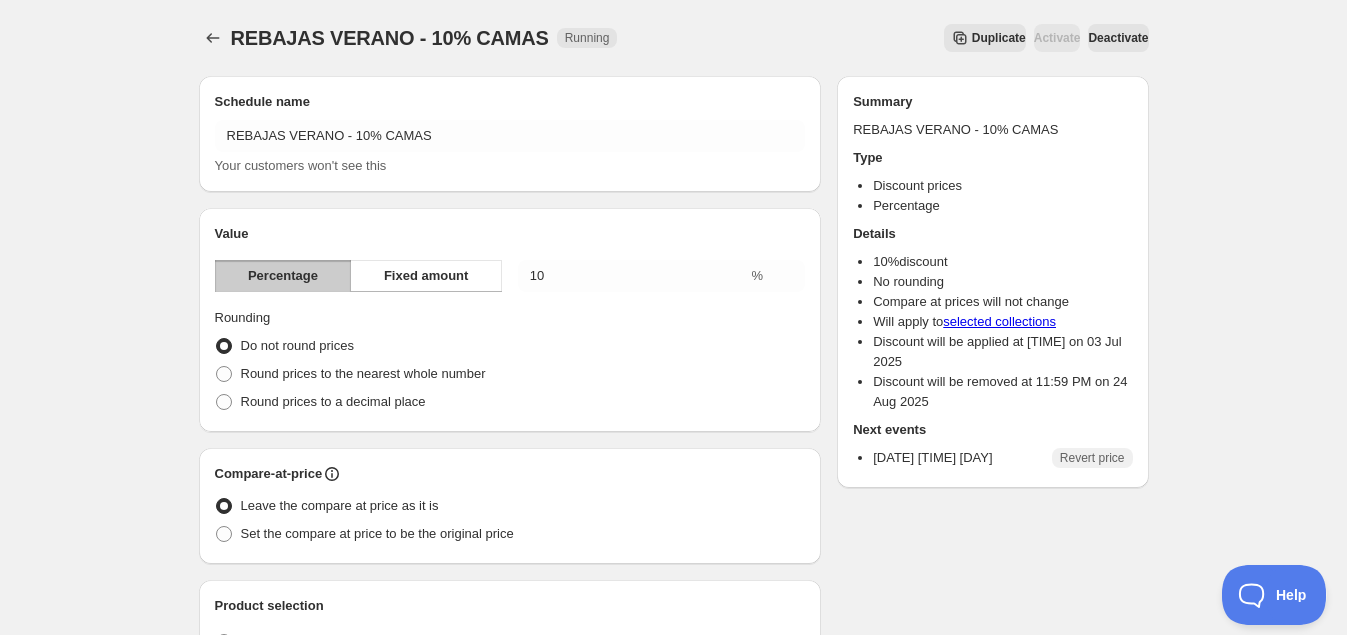 click on "Deactivate" at bounding box center [1057, 38] 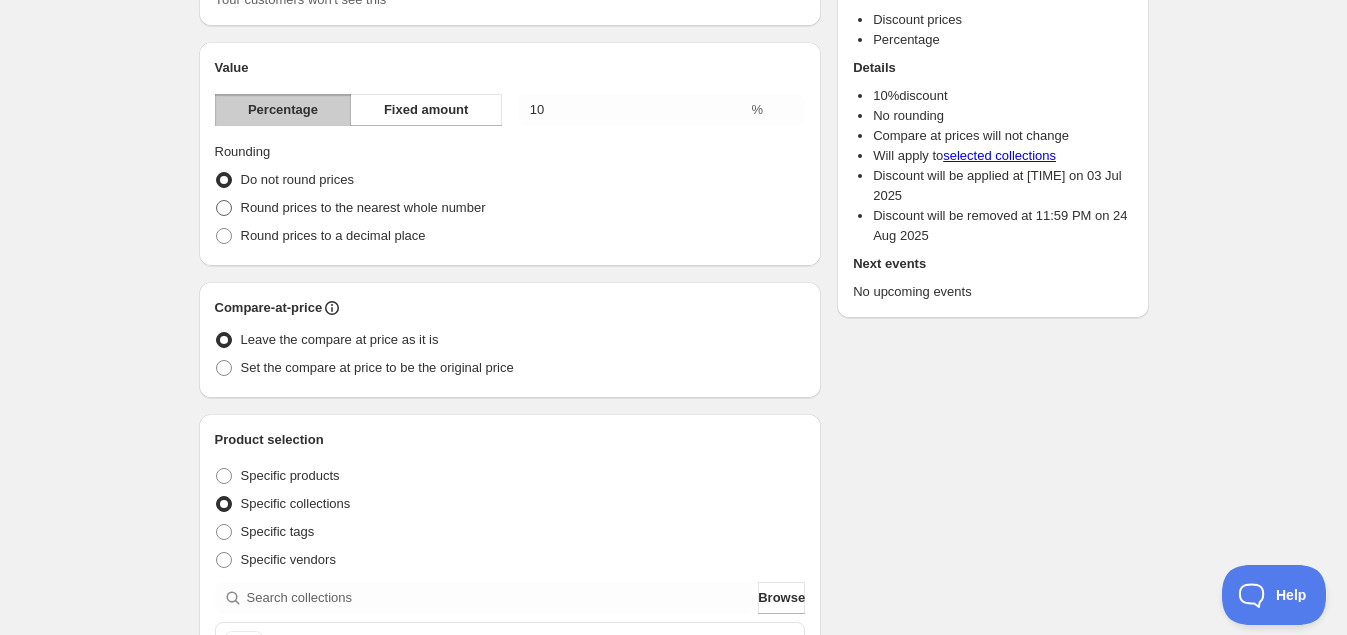 scroll, scrollTop: 167, scrollLeft: 0, axis: vertical 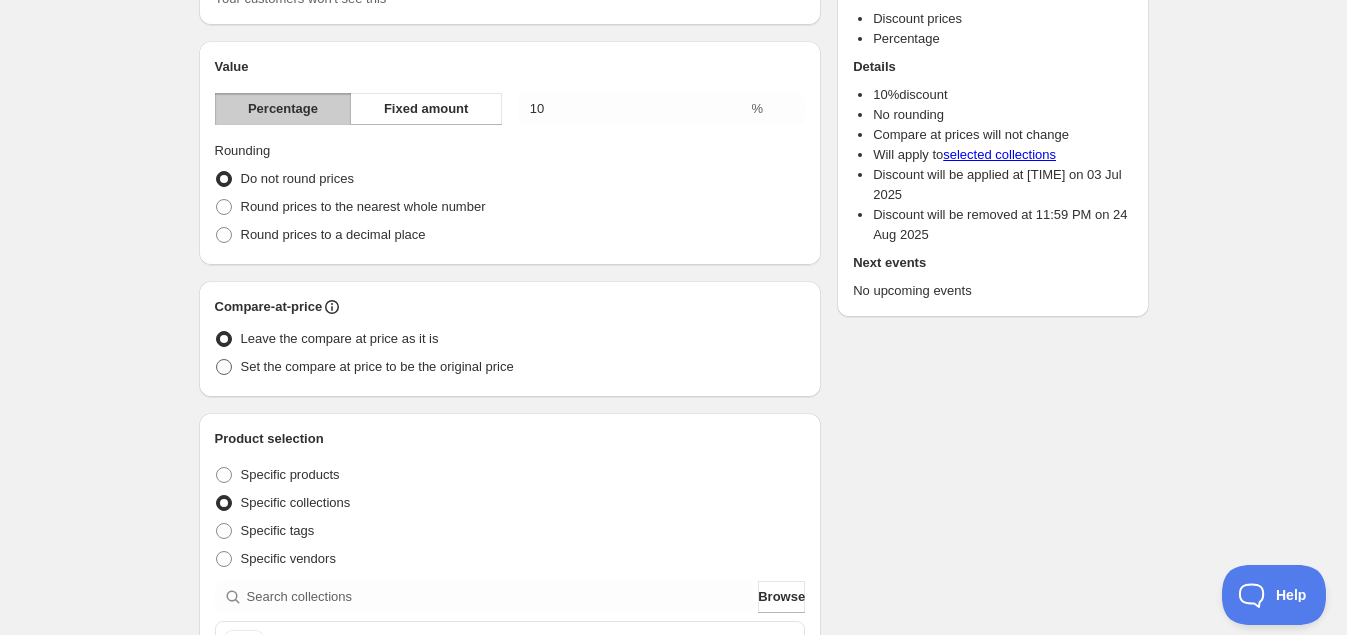 click on "Set the compare at price to be the original price" at bounding box center (377, 366) 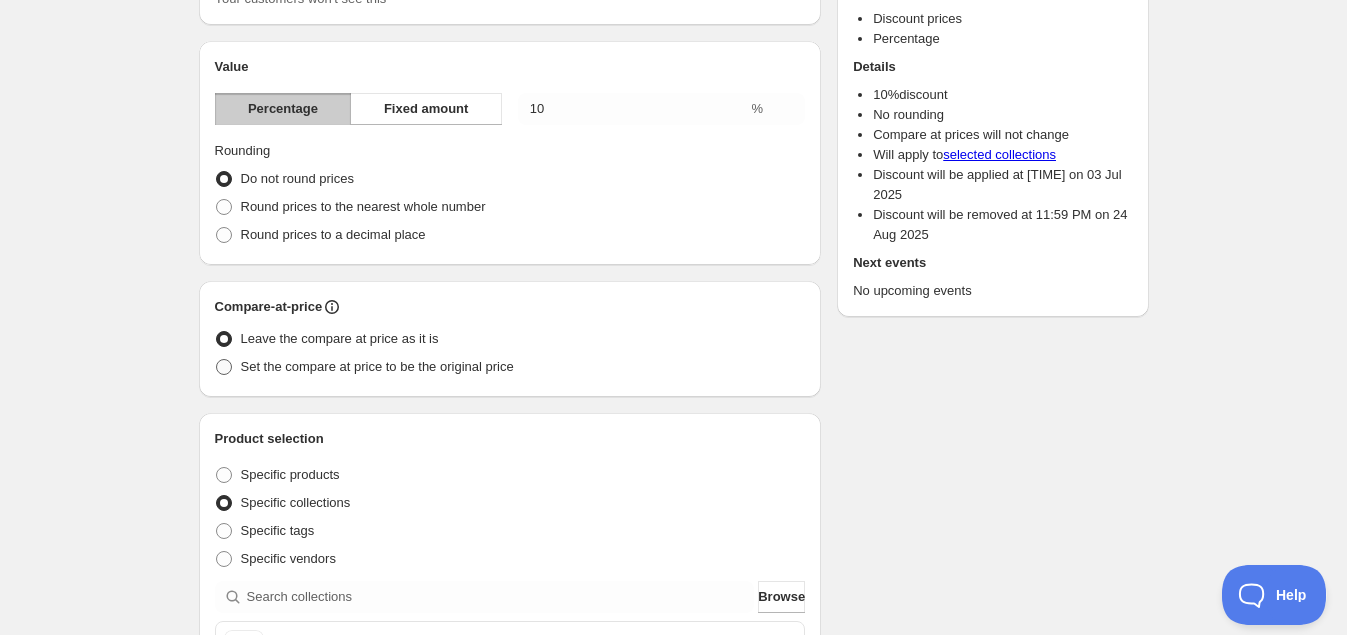radio on "true" 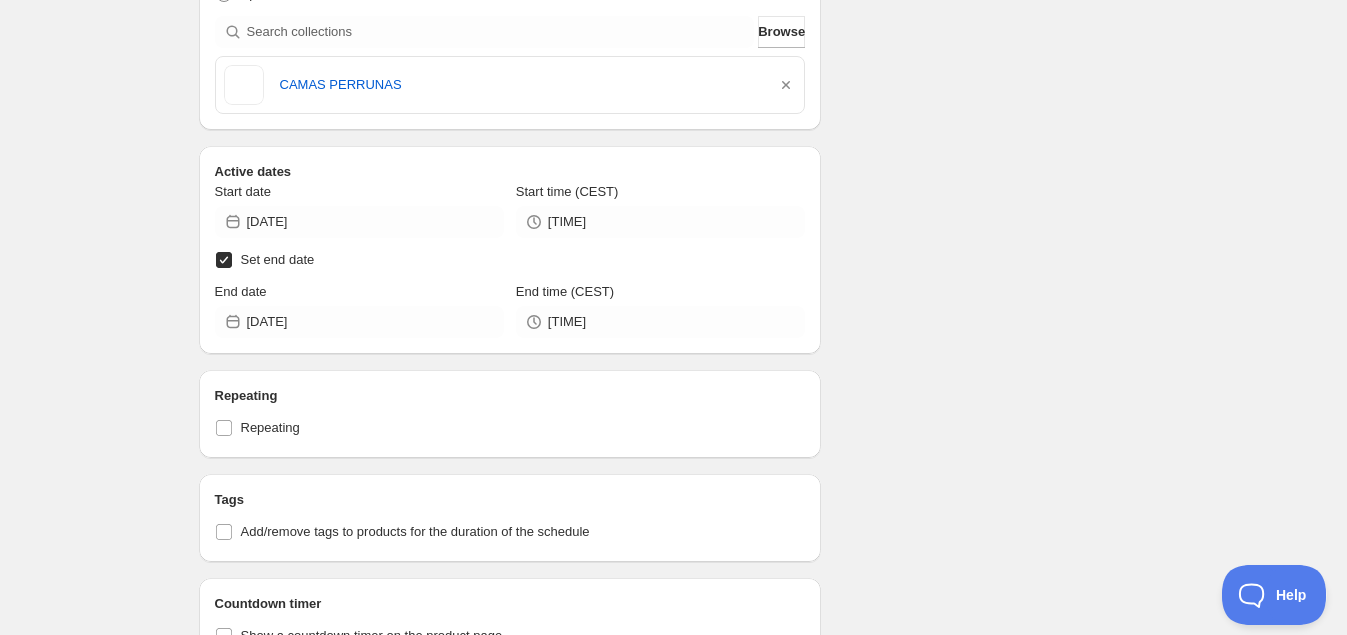 scroll, scrollTop: 747, scrollLeft: 0, axis: vertical 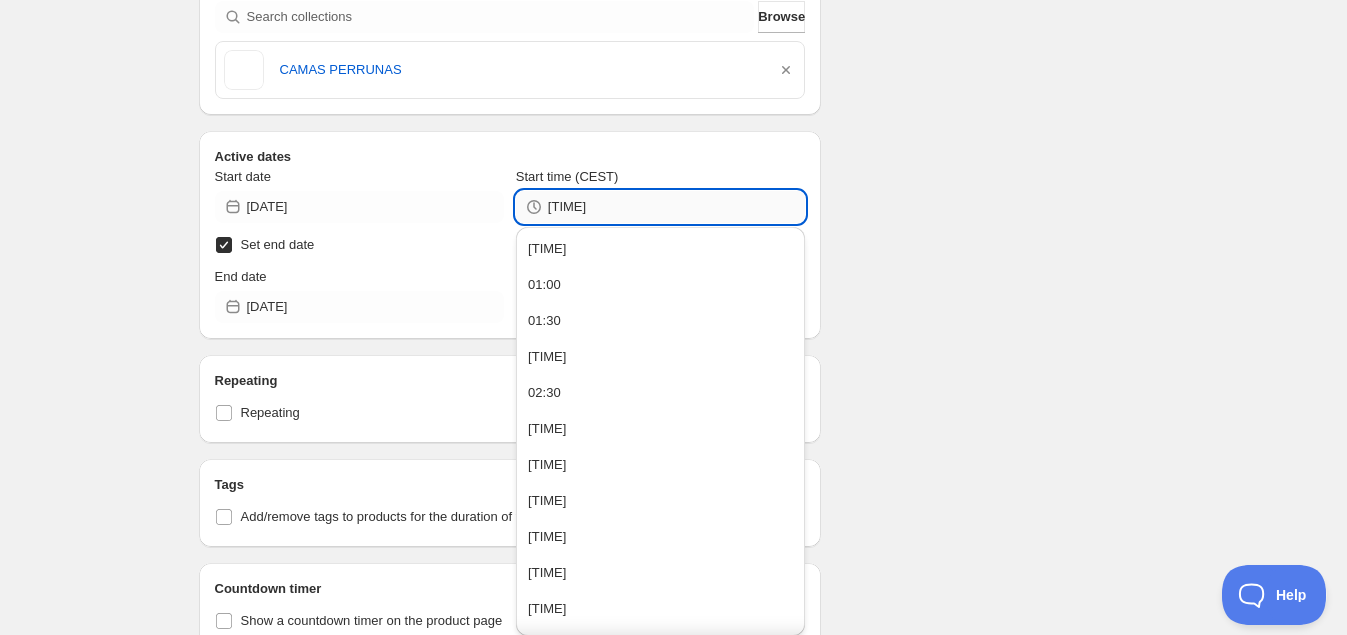 click on "[TIME]" at bounding box center (676, 207) 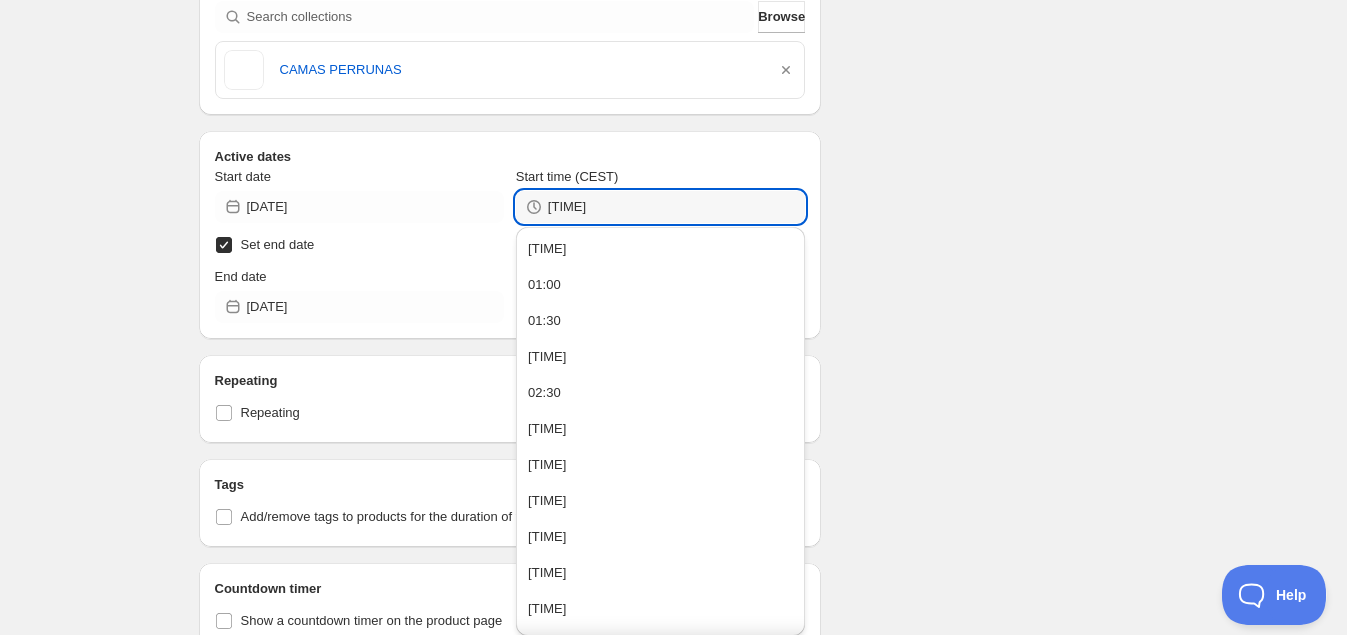 type on "[TIME]" 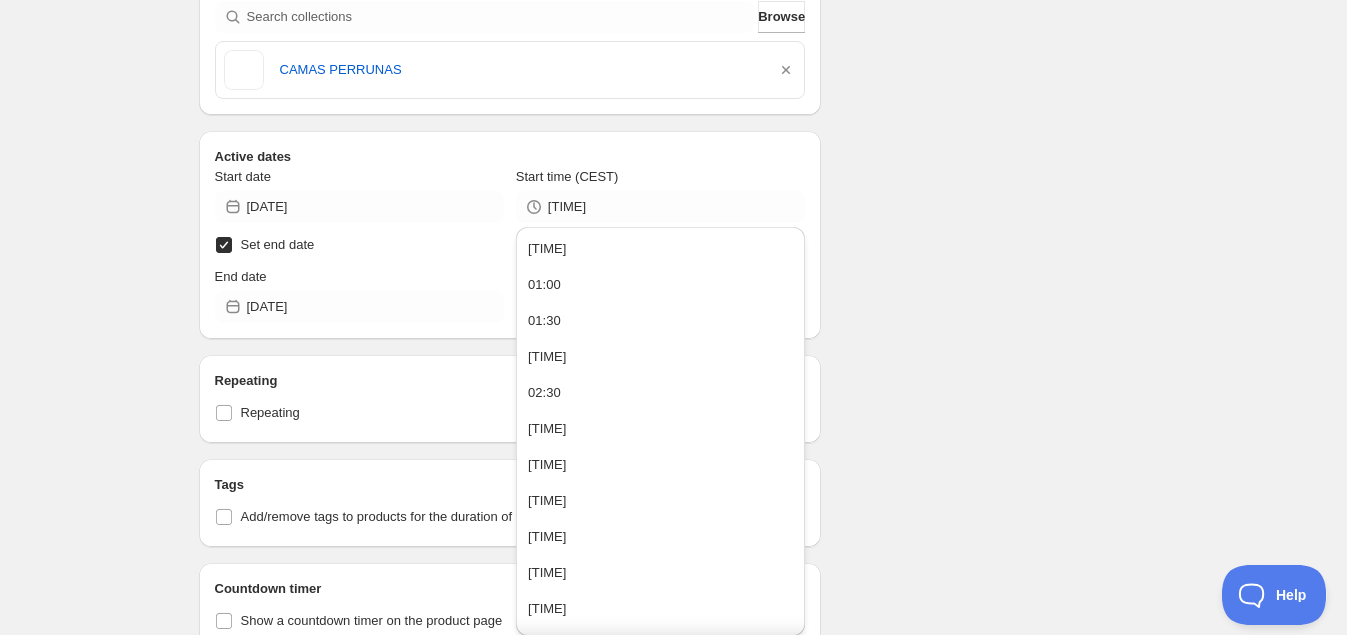 click on "Schedule name REBAJAS VERANO - [PERCENTAGE]% CAMAS Your customers won't see this Value Percentage Fixed amount [NUMBER].00 % Rounding Do not round prices Round prices to the nearest whole number Round prices to a decimal place Compare-at-price Leave the compare at price as it is Set the compare at price to be the original price Product selection Entity type Specific products Specific collections Specific tags Specific vendors Browse CAMAS PERRUNAS Active dates Start date [DATE] Start time (CEST) [TIME] Set end date End date [DATE] End time (CEST) [TIME] Repeating Repeating Ok Cancel Every [NUMBER] Date range Days Weeks Months Years Days Ends Never On specific date After a number of occurances Tags Add/remove tags to products for the duration of the schedule Countdown timer Show a countdown timer on the product page The countdown timer will show the time remaining until the end of the schedule. Remember to add the Countdown Timer block to your theme and configure it to your liking. Open theme editor Invalid DateTime Type" at bounding box center [666, 98] 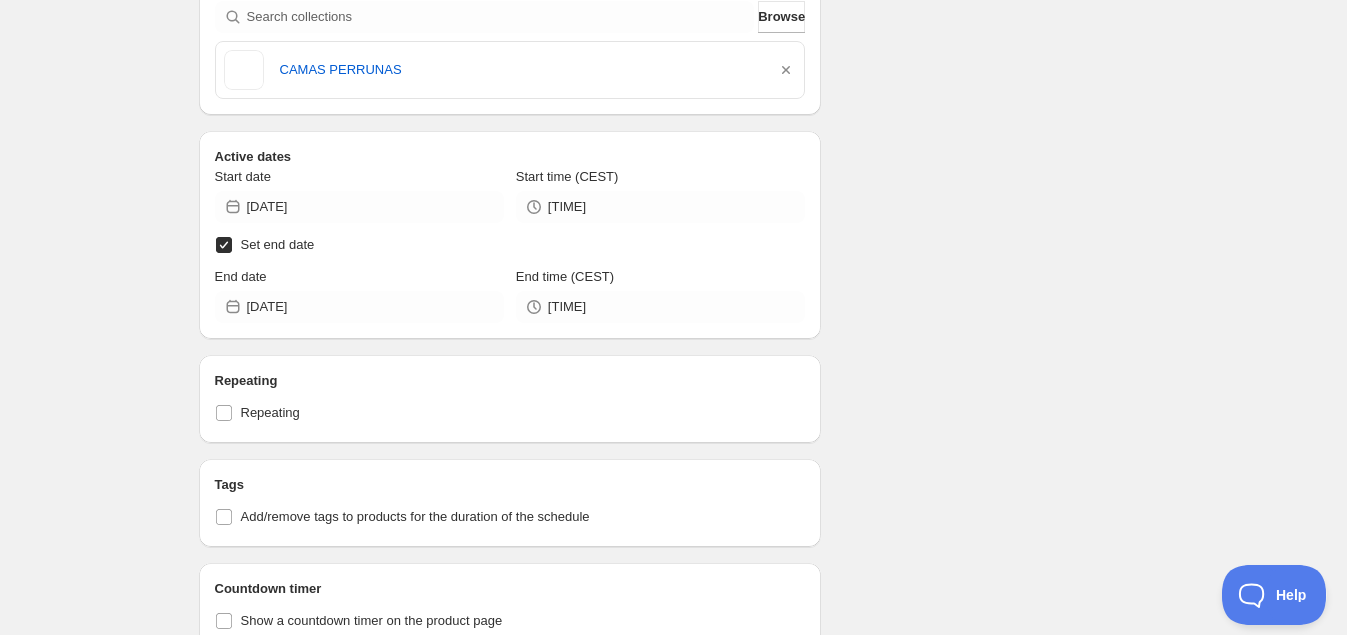 click on "Schedule name REBAJAS VERANO - [PERCENTAGE]% CAMAS Your customers won't see this Value Percentage Fixed amount [NUMBER].00 % Rounding Do not round prices Round prices to the nearest whole number Round prices to a decimal place Compare-at-price Leave the compare at price as it is Set the compare at price to be the original price Product selection Entity type Specific products Specific collections Specific tags Specific vendors Browse CAMAS PERRUNAS Active dates Start date [DATE] Start time (CEST) [TIME] Set end date End date [DATE] End time (CEST) [TIME] Repeating Repeating Ok Cancel Every [NUMBER] Date range Days Weeks Months Years Days Ends Never On specific date After a number of occurances Tags Add/remove tags to products for the duration of the schedule Countdown timer Show a countdown timer on the product page The countdown timer will show the time remaining until the end of the schedule. Remember to add the Countdown Timer block to your theme and configure it to your liking. Open theme editor Invalid DateTime Type" at bounding box center (666, 98) 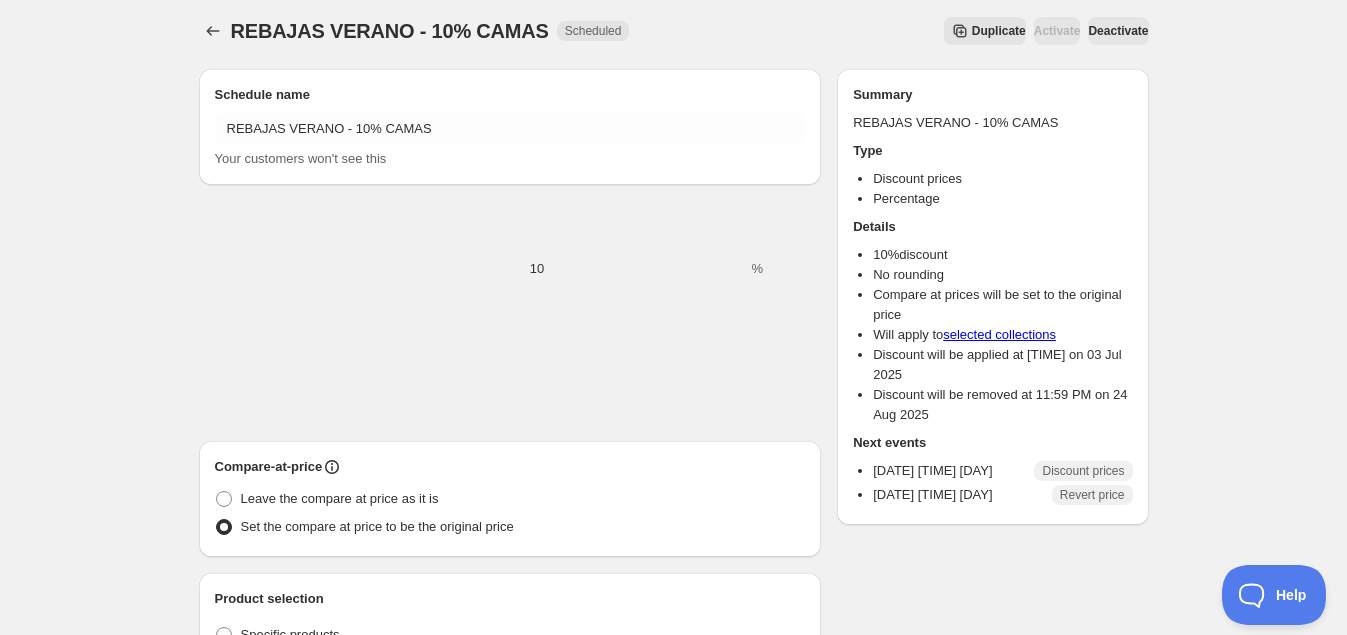 scroll, scrollTop: 0, scrollLeft: 0, axis: both 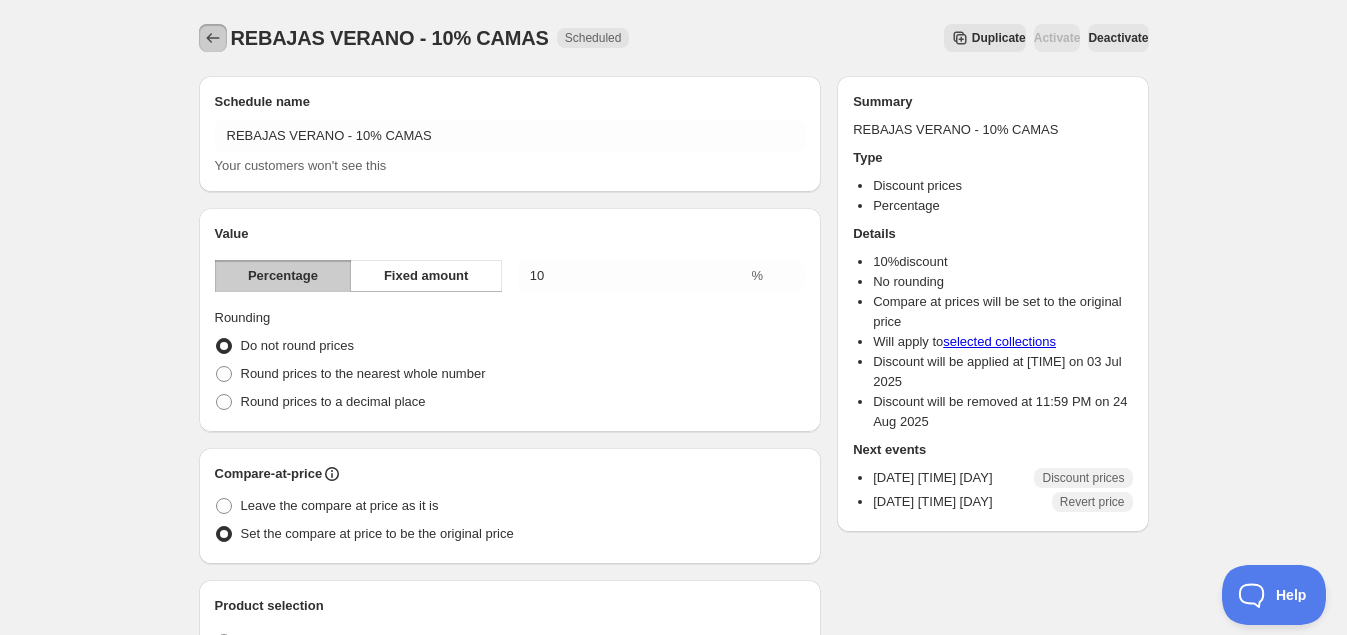 click at bounding box center (213, 38) 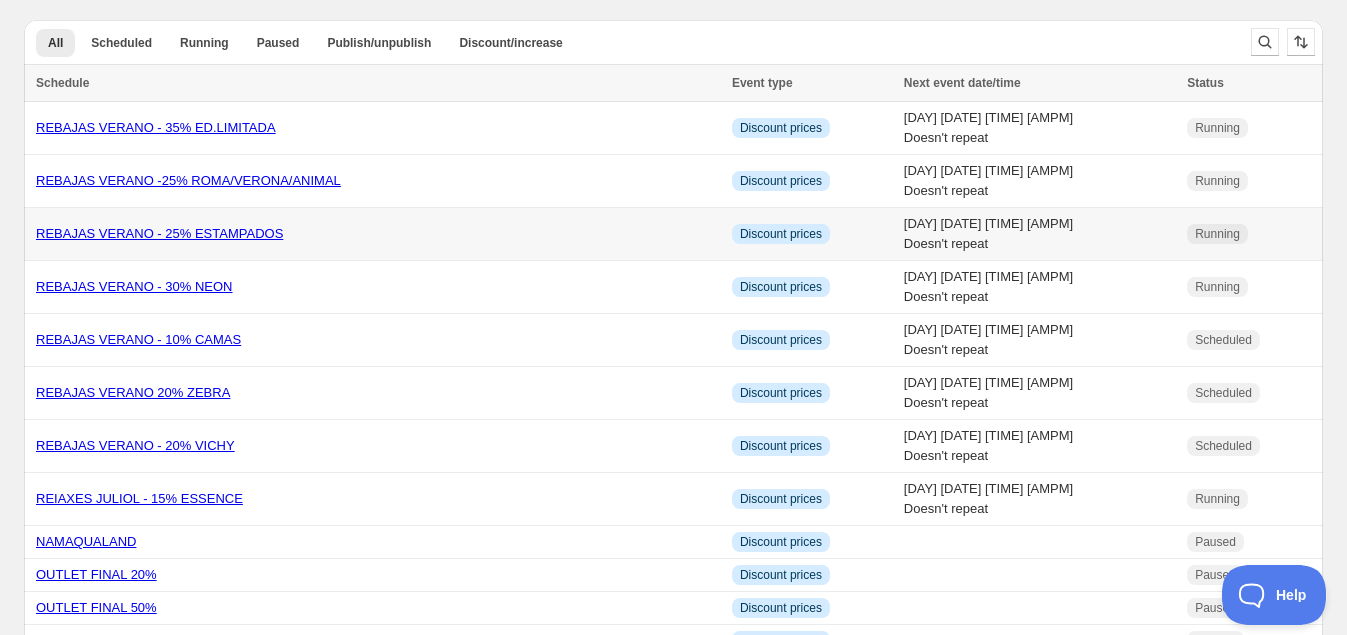 click on "REBAJAS VERANO - 25% ESTAMPADOS" at bounding box center (159, 233) 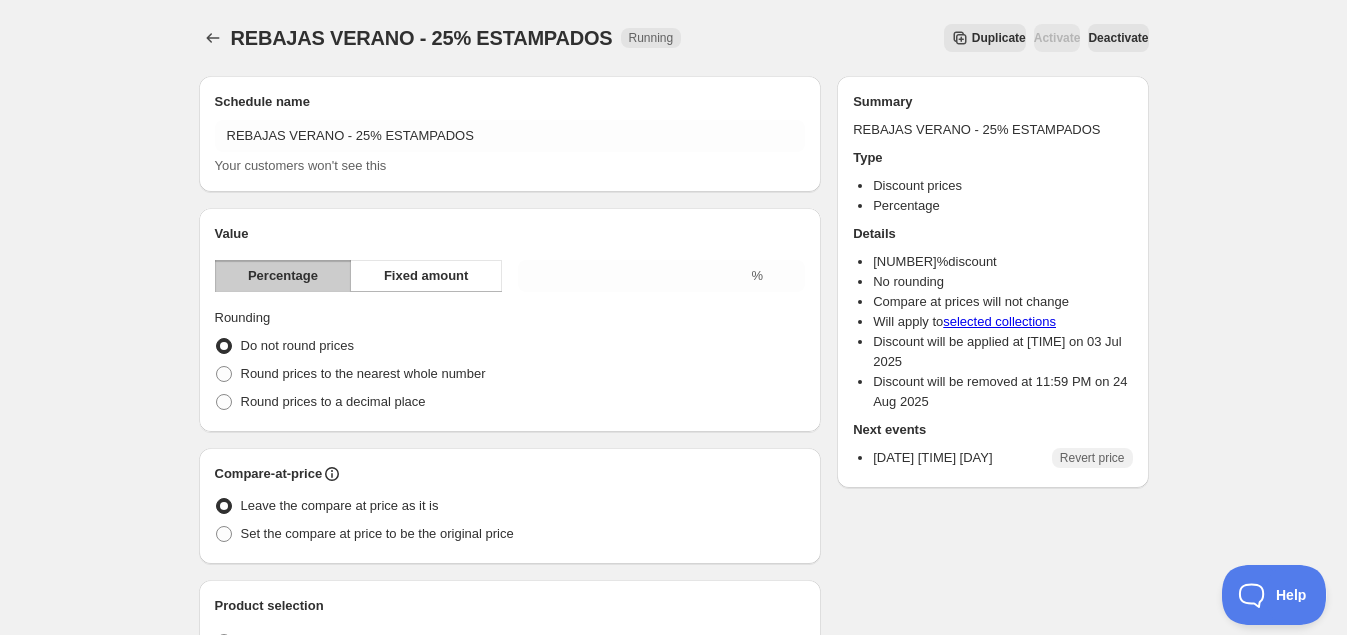 click on "Deactivate" at bounding box center (1057, 38) 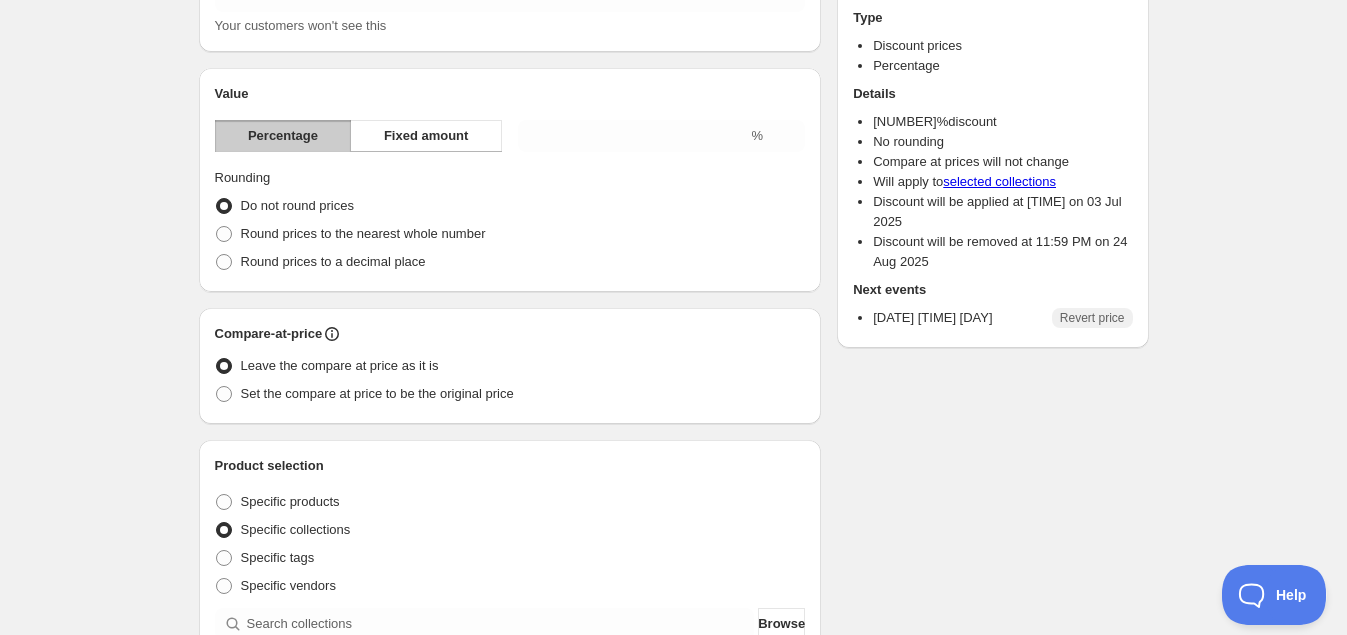 scroll, scrollTop: 0, scrollLeft: 0, axis: both 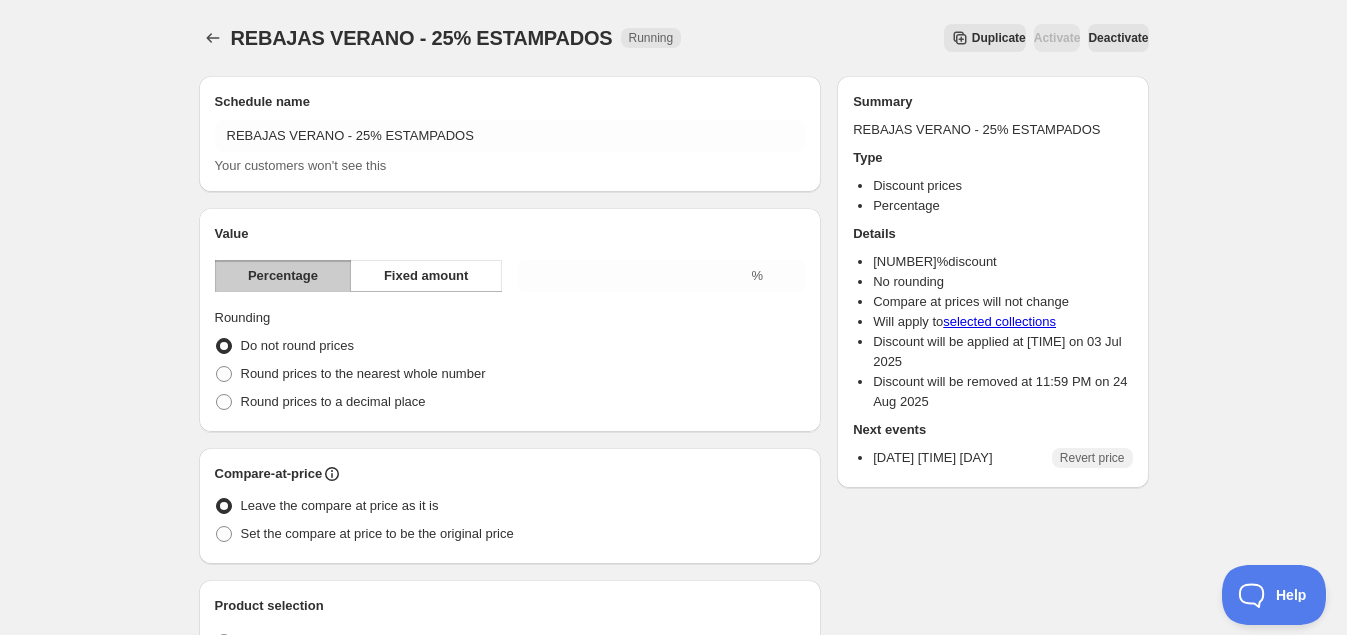 click on "Deactivate" at bounding box center [985, 38] 